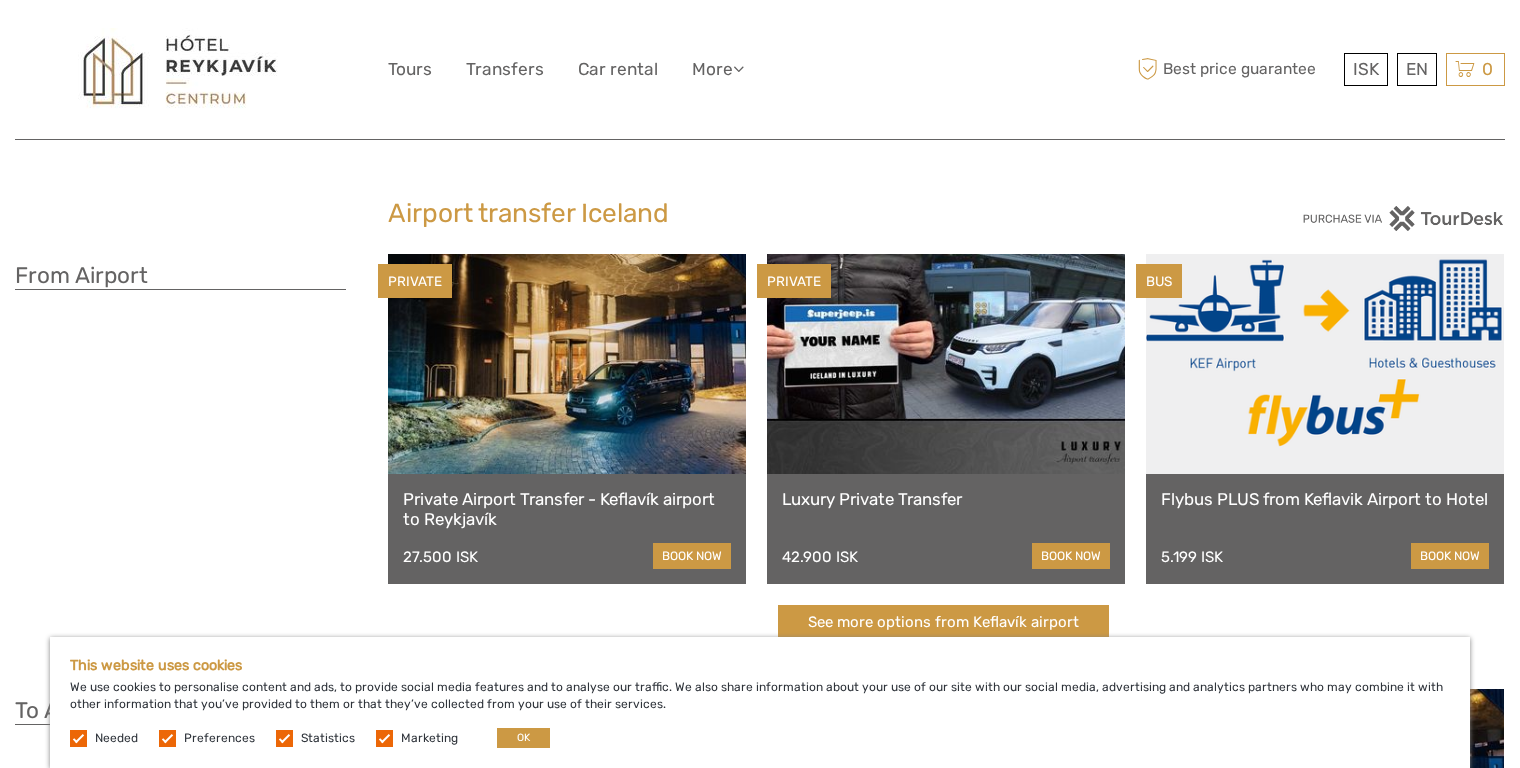 scroll, scrollTop: 0, scrollLeft: 0, axis: both 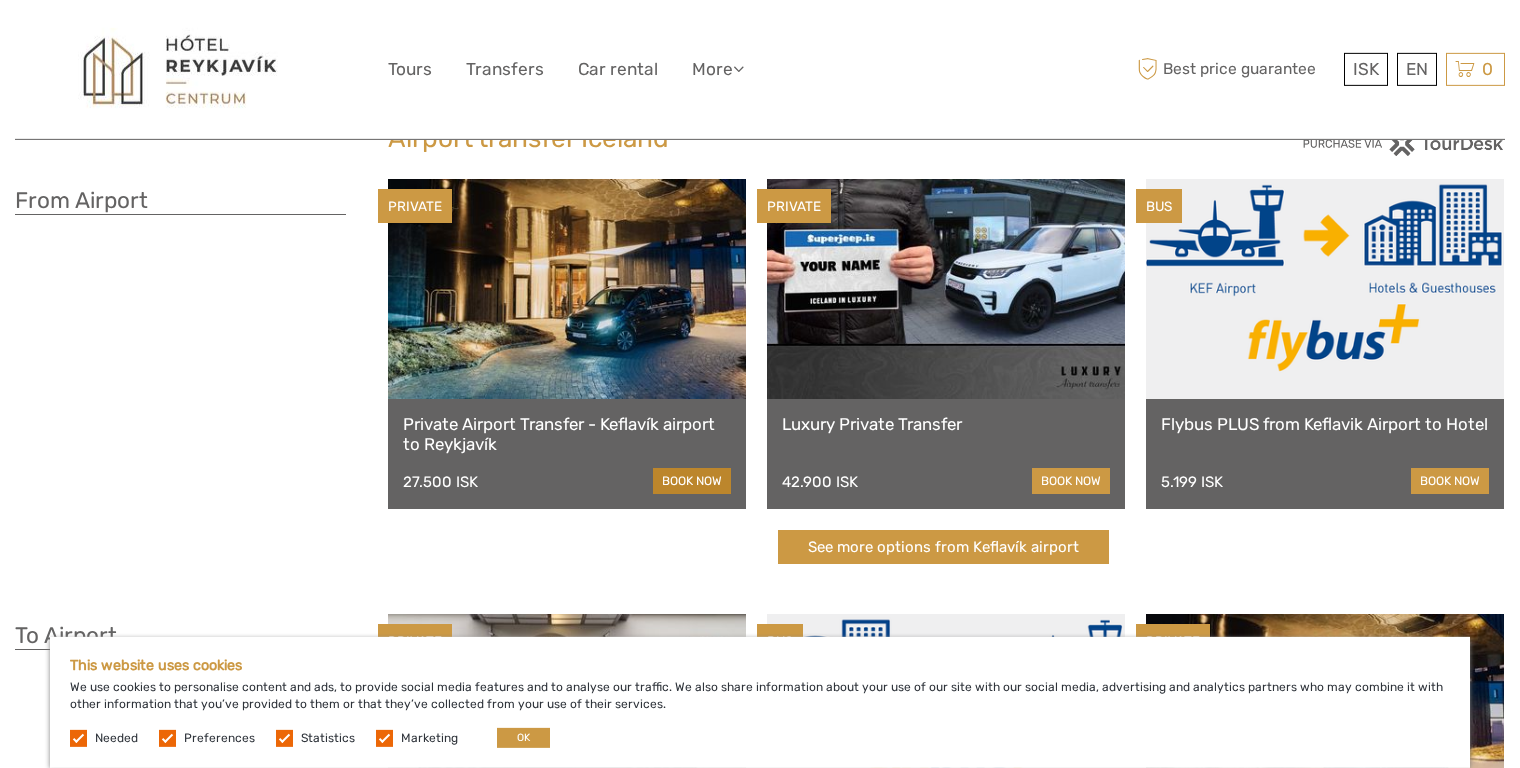 click on "book now" at bounding box center (692, 481) 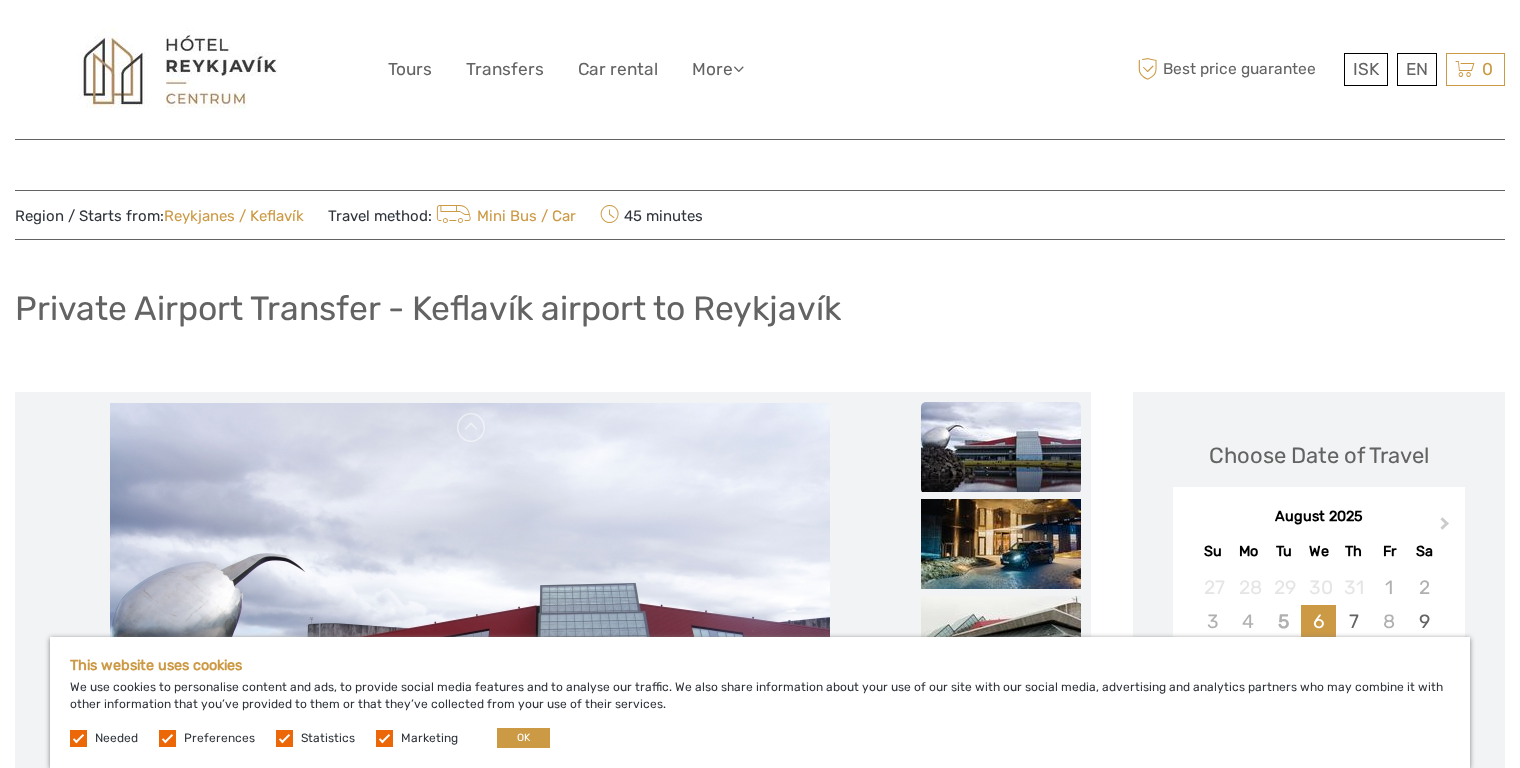 scroll, scrollTop: 0, scrollLeft: 0, axis: both 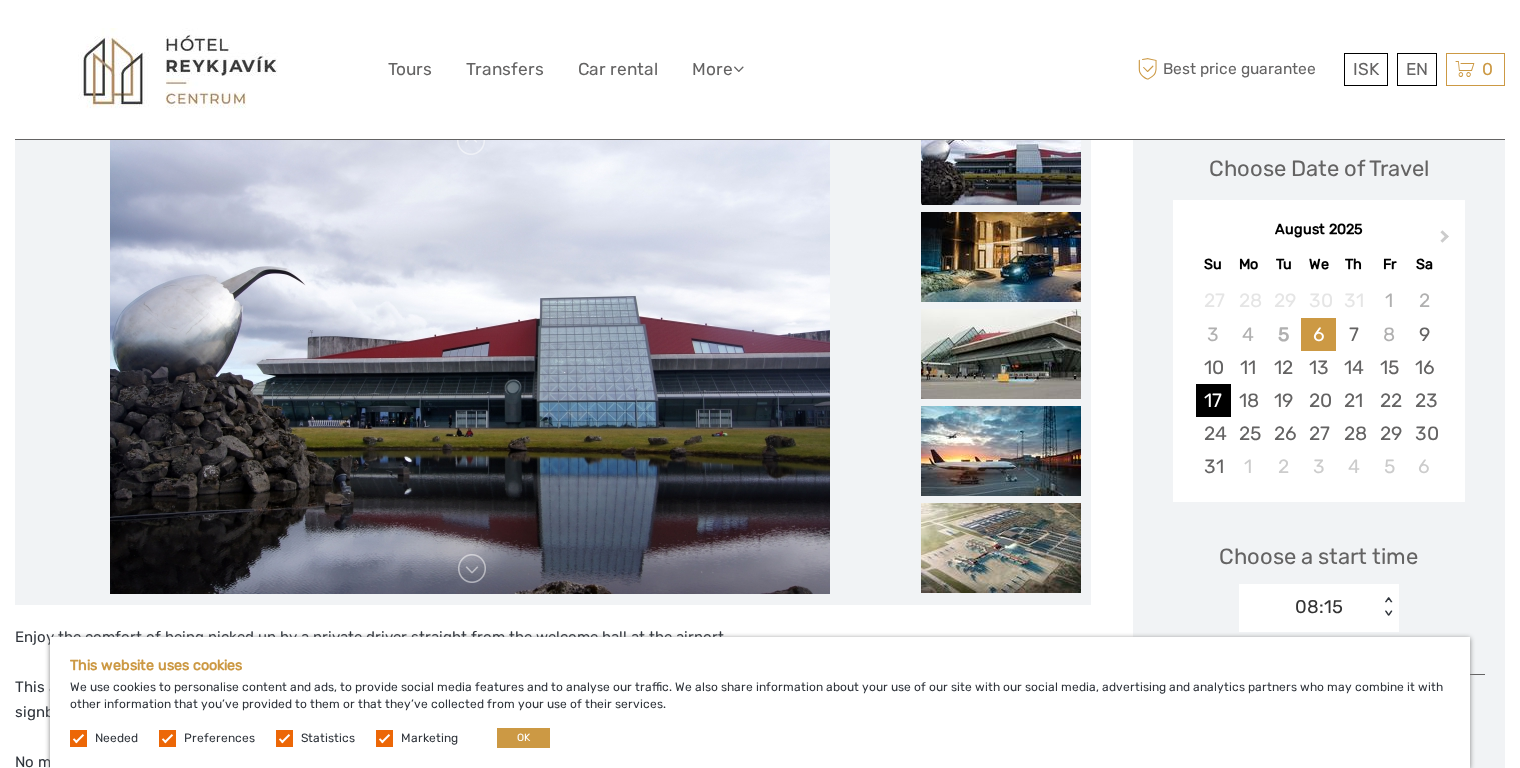 click on "17" at bounding box center (1213, 400) 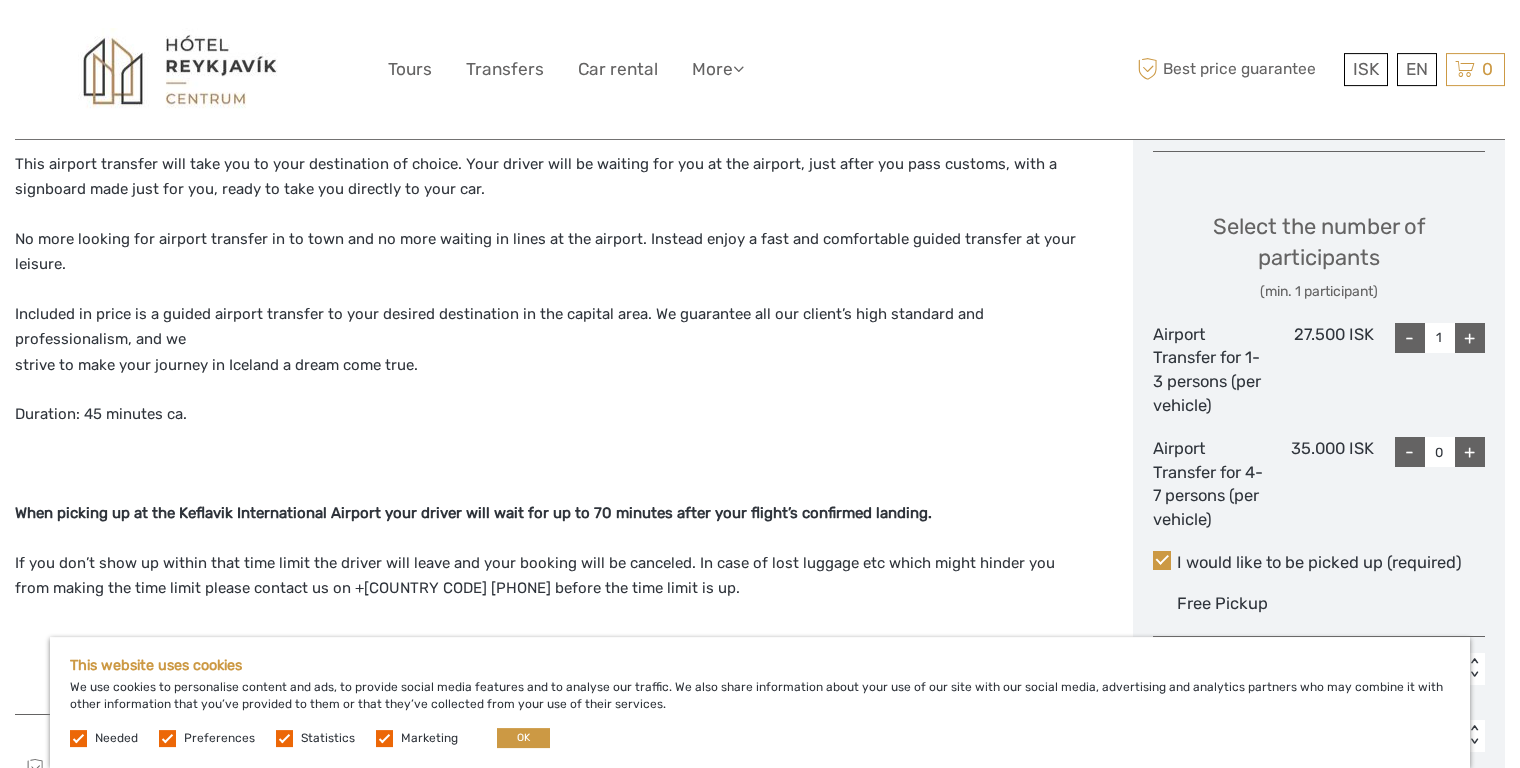 scroll, scrollTop: 820, scrollLeft: 0, axis: vertical 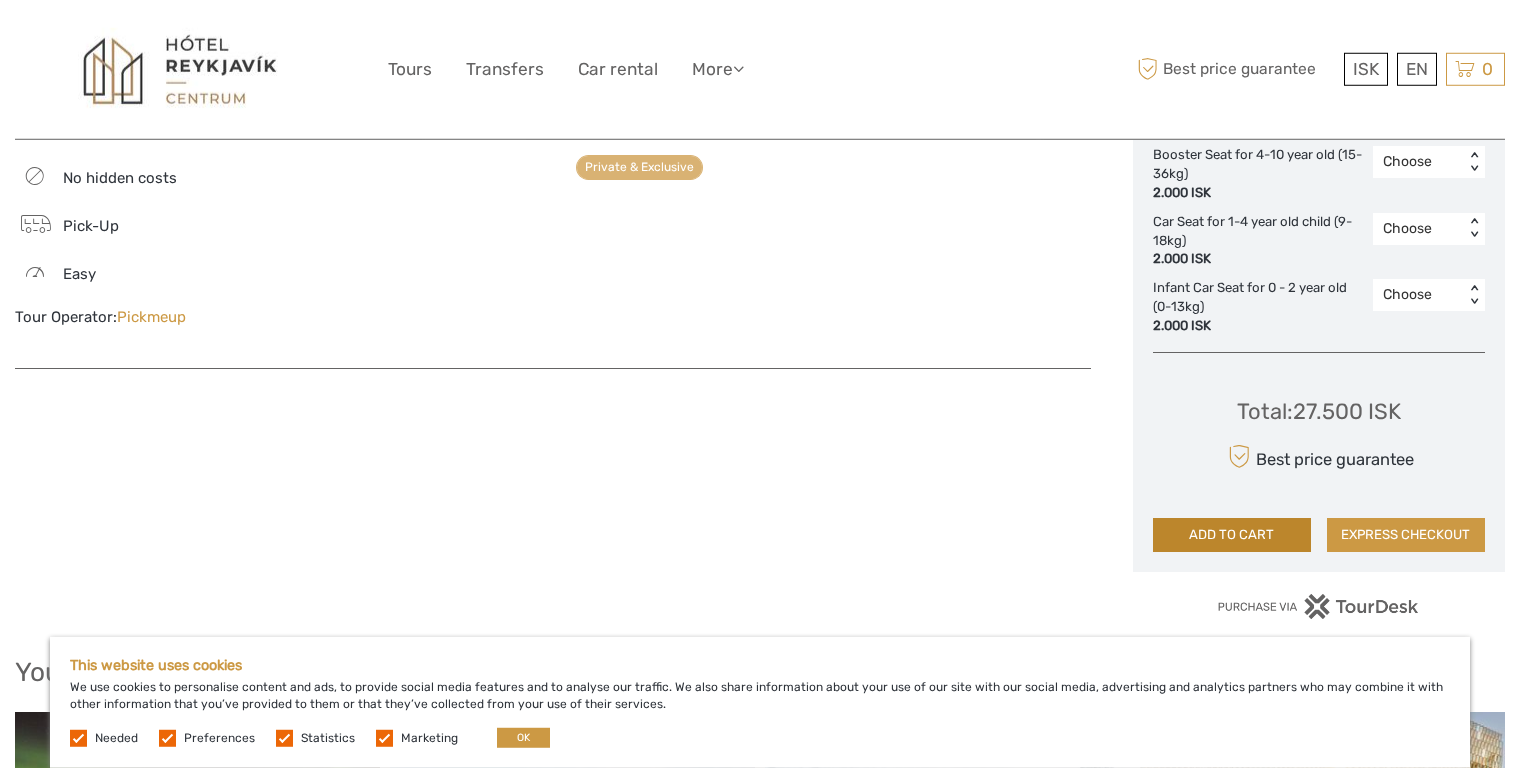 click on "ADD TO CART" at bounding box center (1232, 535) 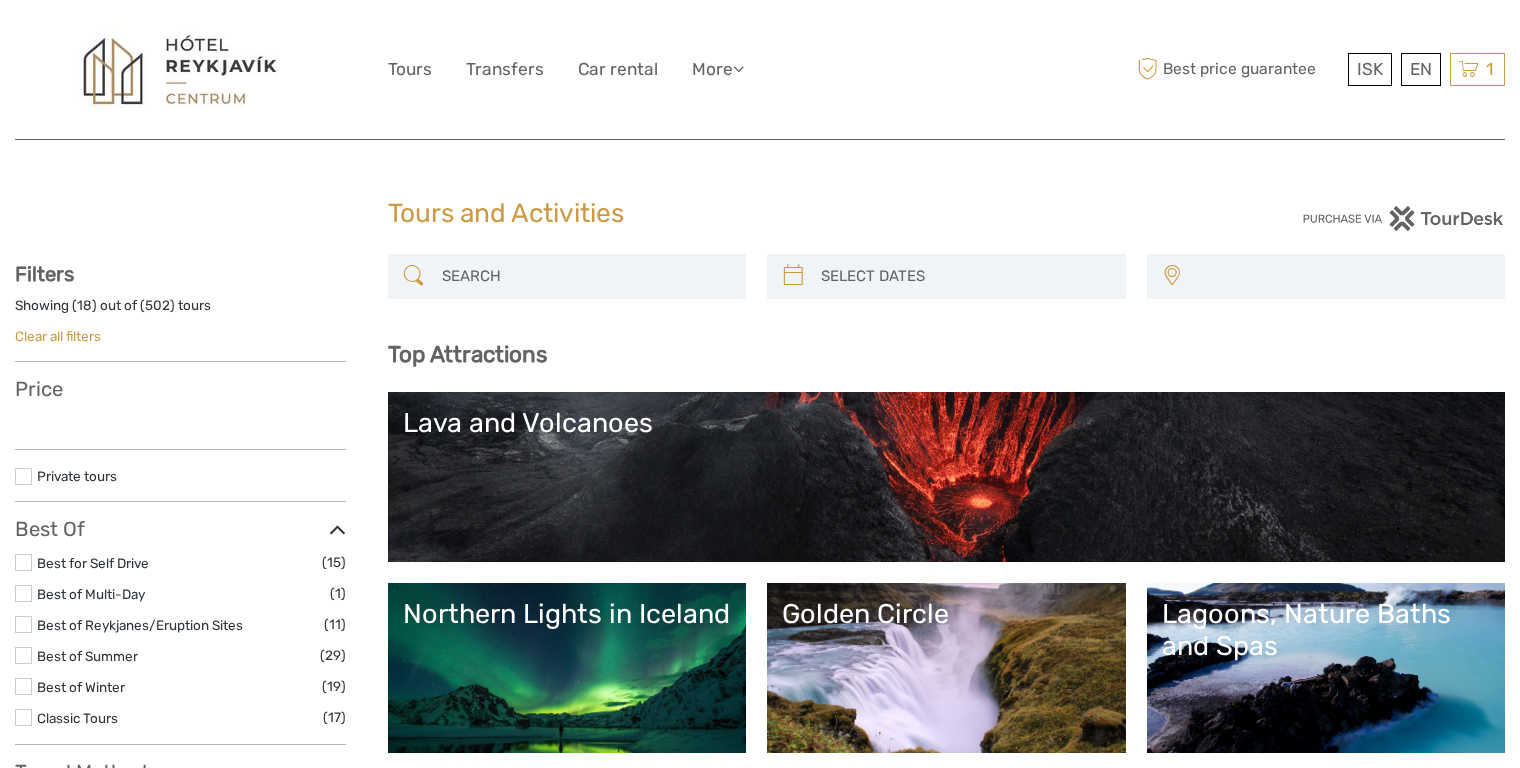 select 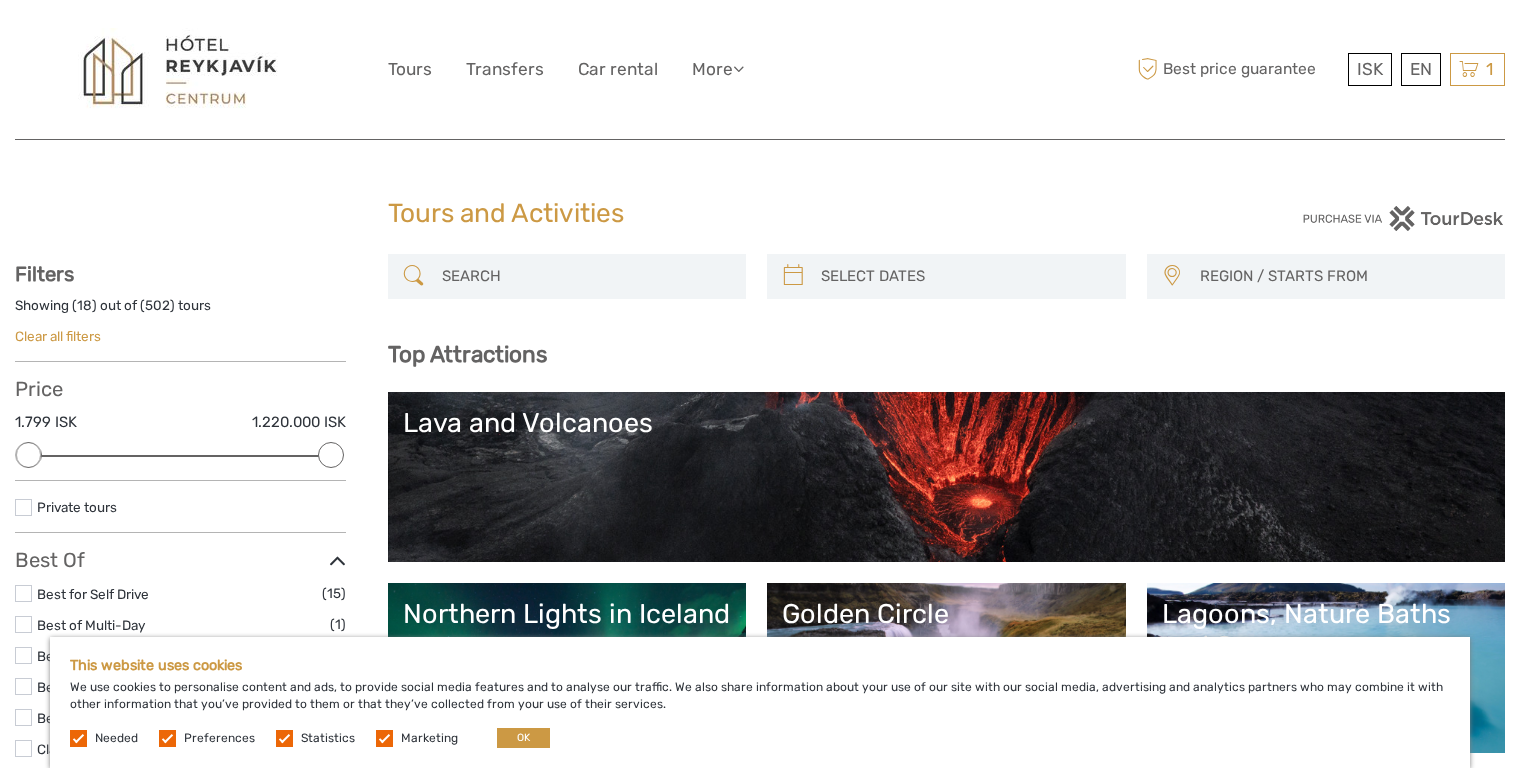 scroll, scrollTop: 0, scrollLeft: 0, axis: both 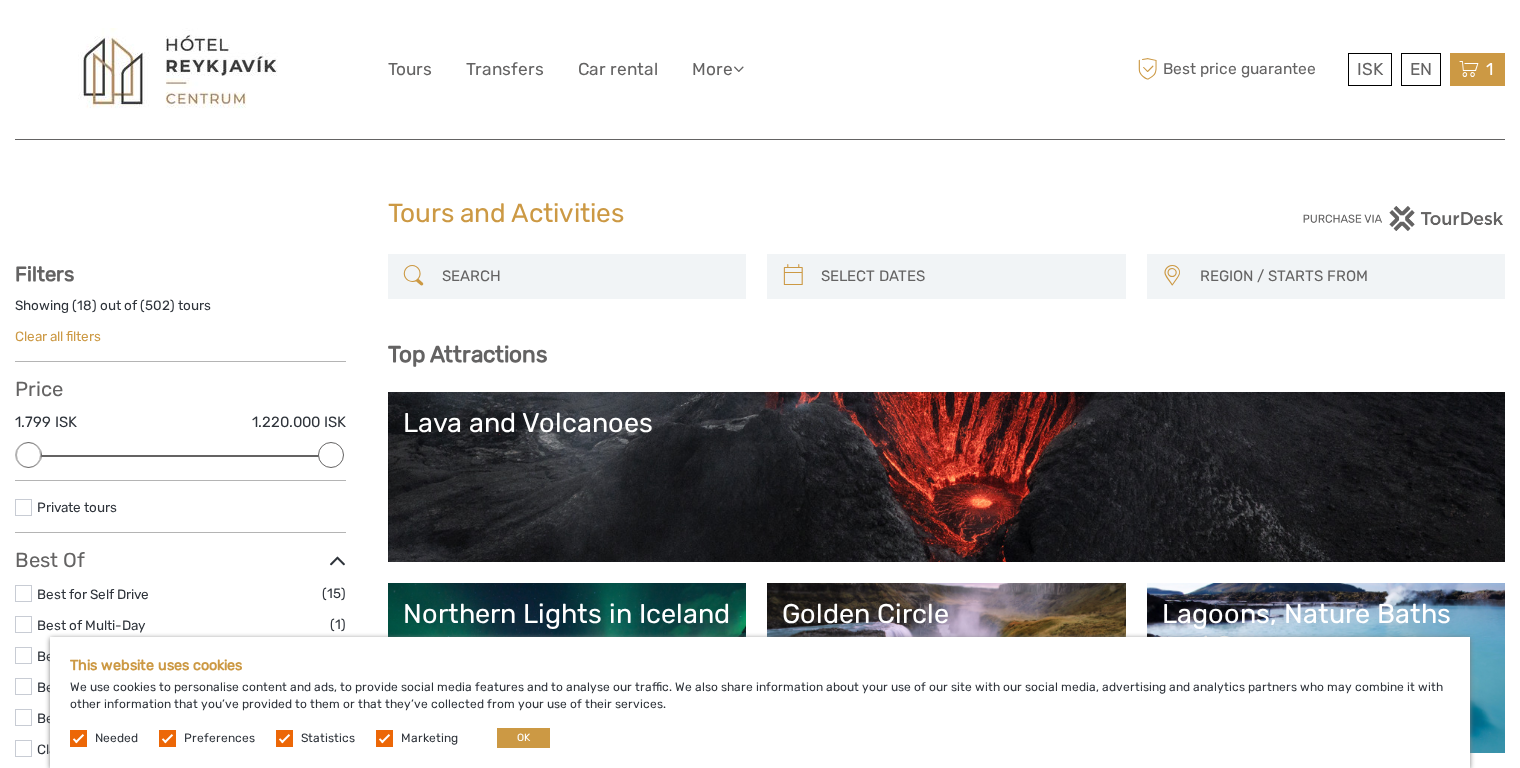 click at bounding box center [1469, 69] 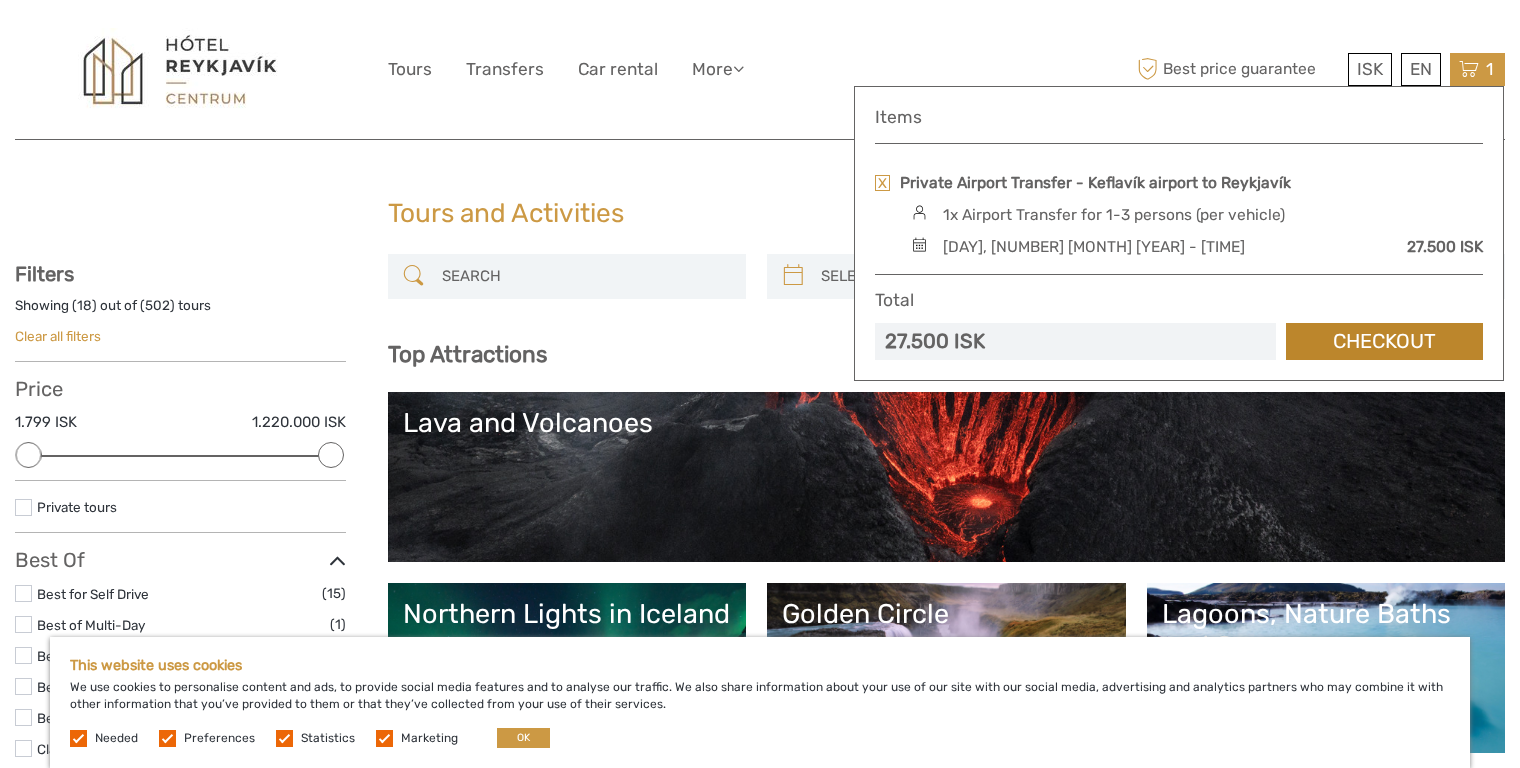 click on "Checkout" at bounding box center [1384, 341] 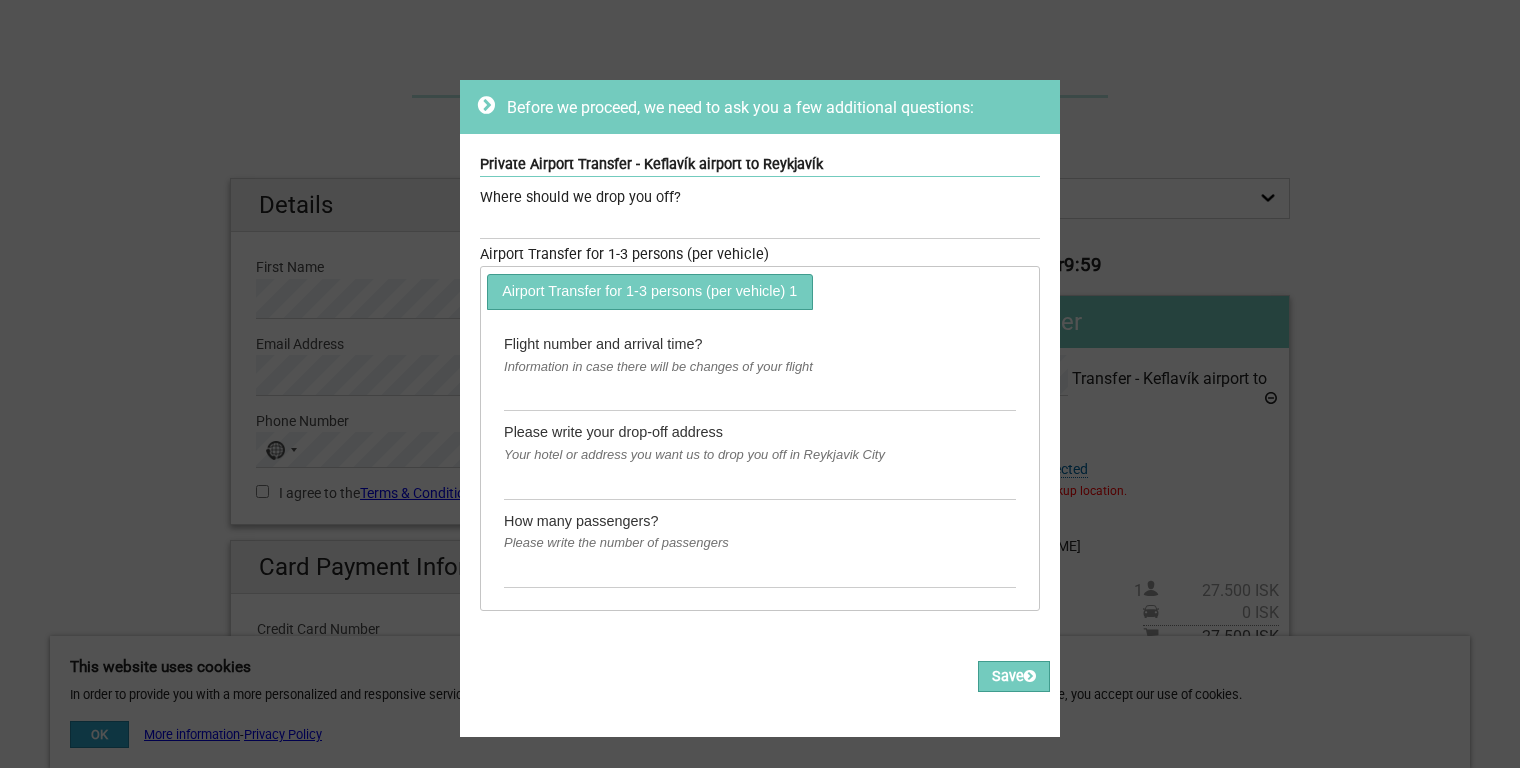 scroll, scrollTop: 0, scrollLeft: 0, axis: both 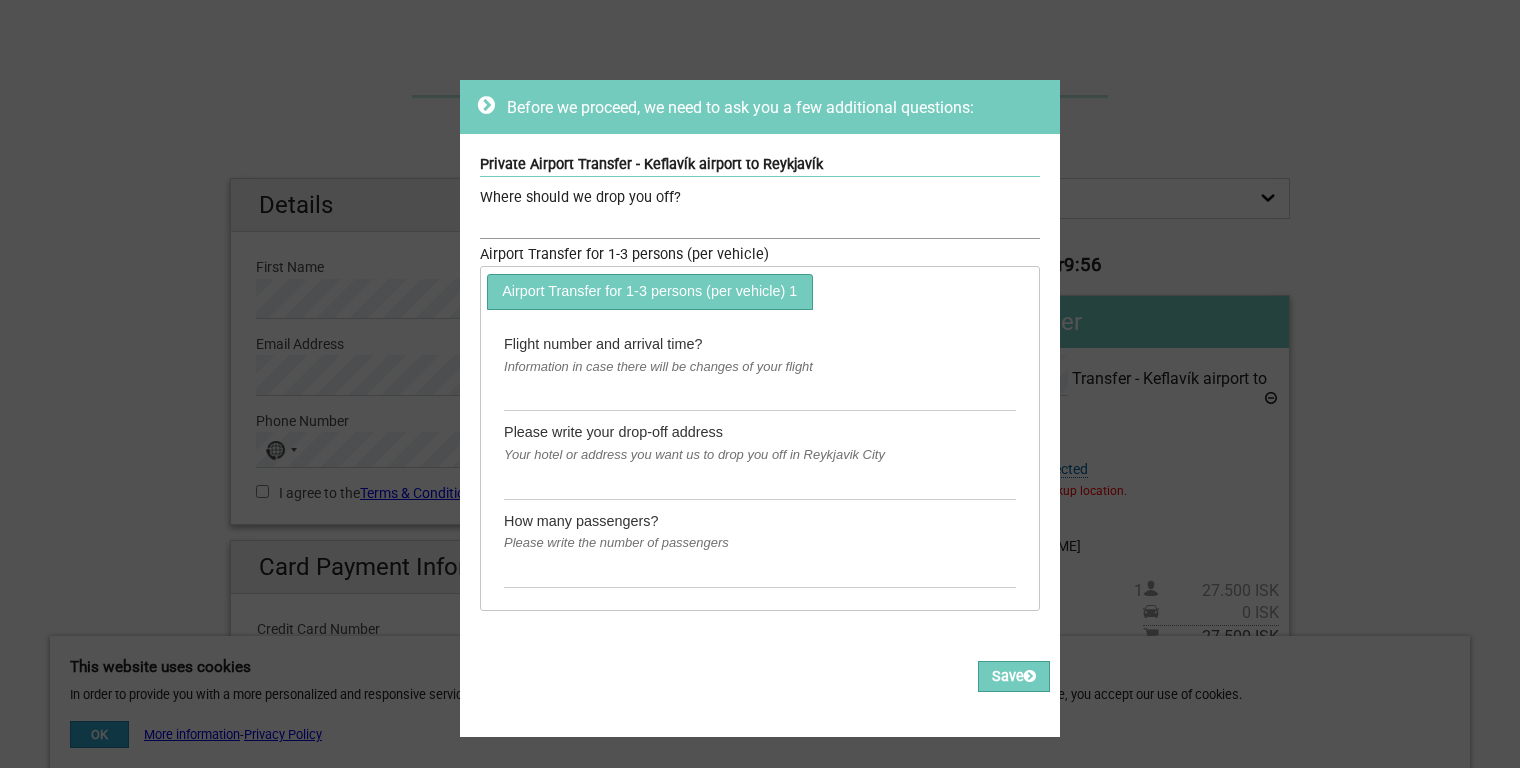 click at bounding box center (760, 224) 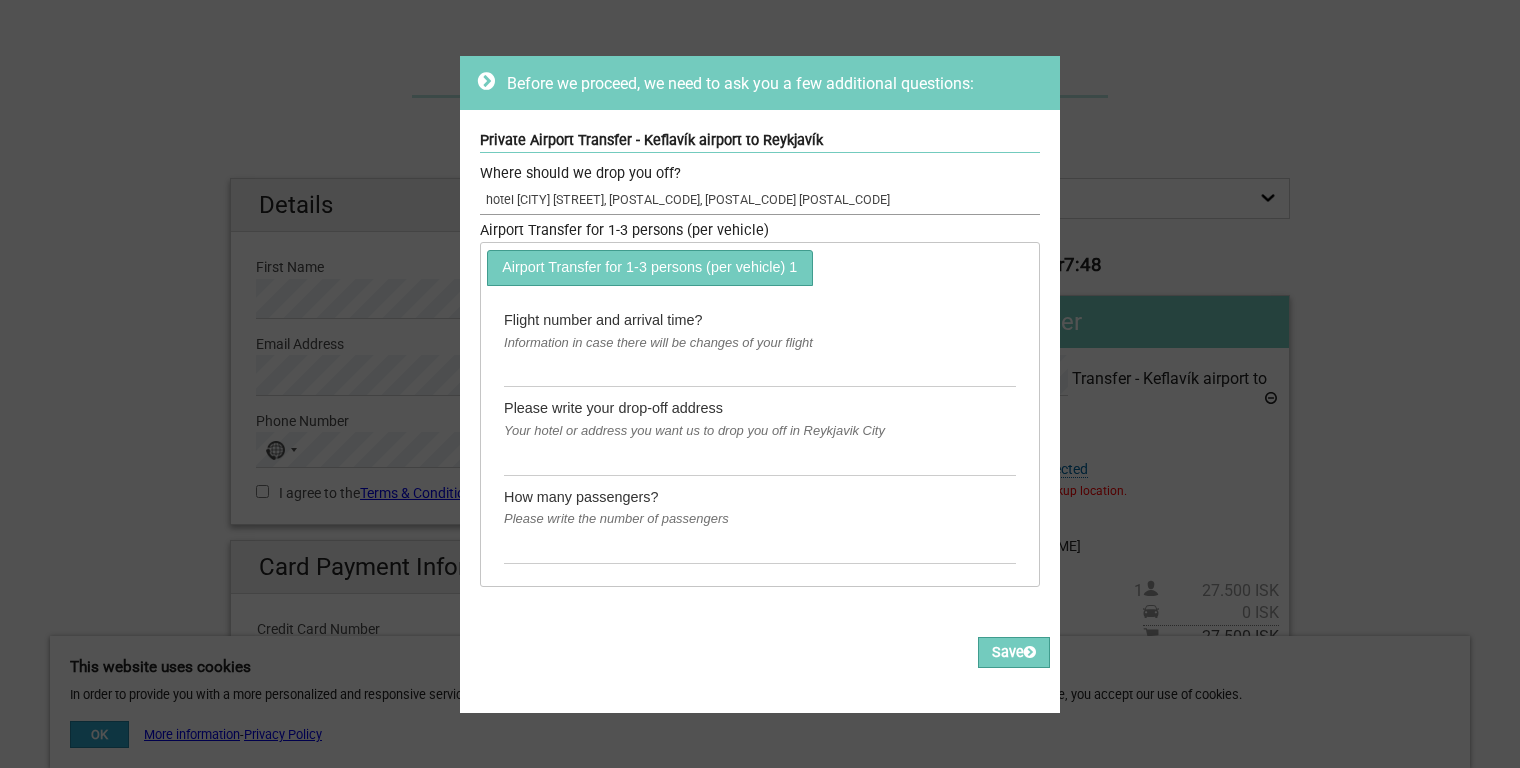 scroll, scrollTop: 149, scrollLeft: 0, axis: vertical 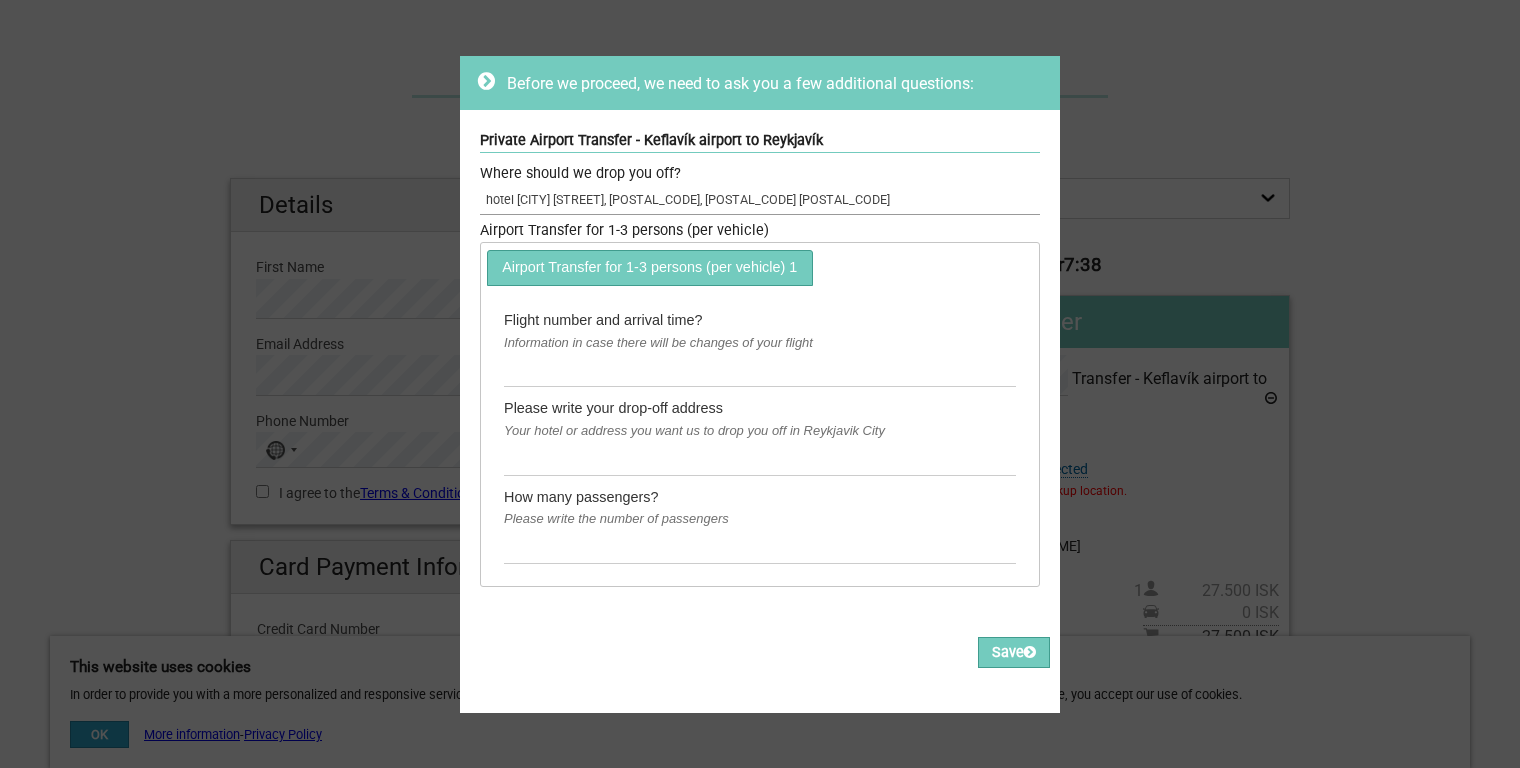 type on "hotel [CITY] [STREET], [POSTAL_CODE], [POSTAL_CODE] [POSTAL_CODE]" 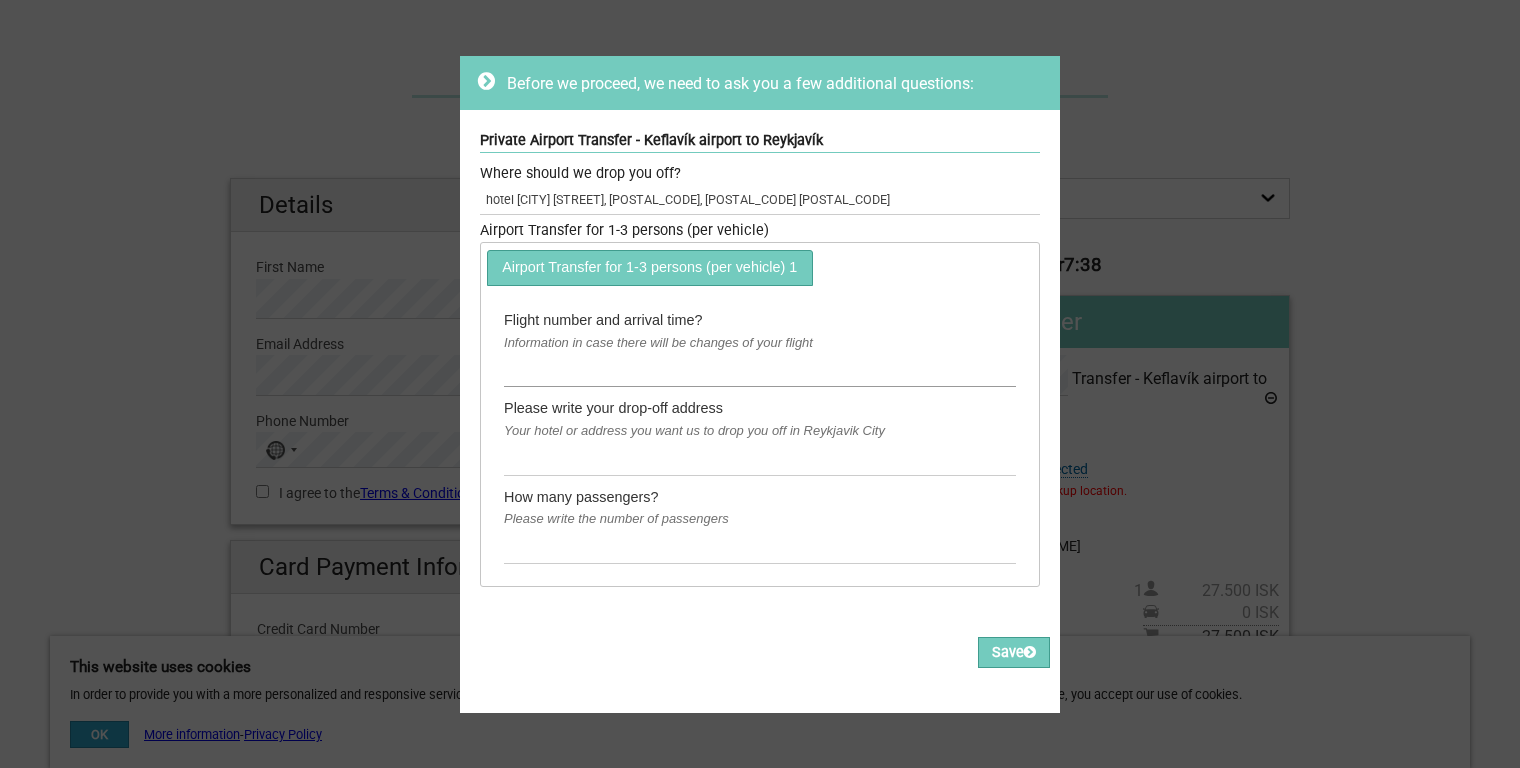 click at bounding box center (760, 370) 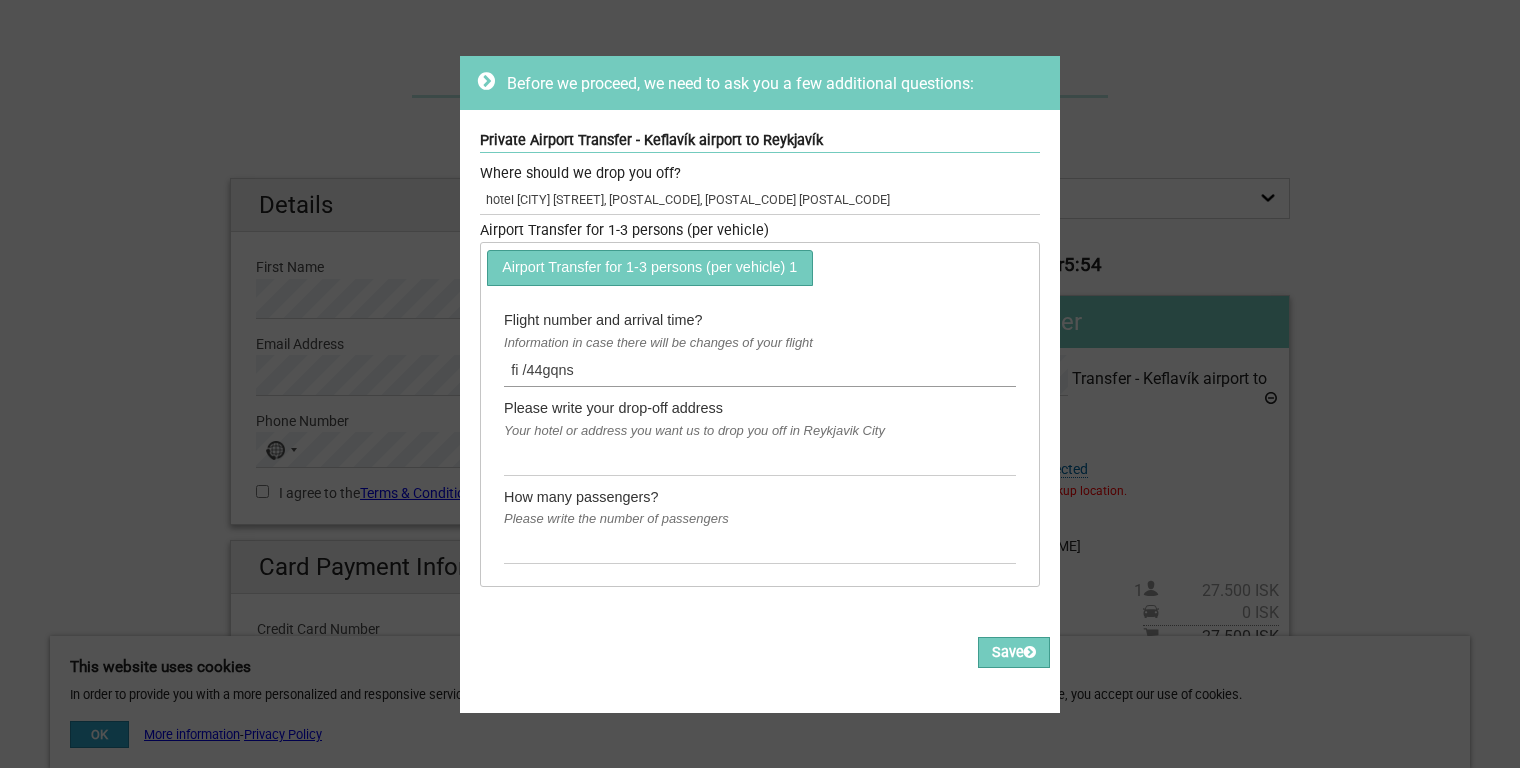 type on "fi /44gqns" 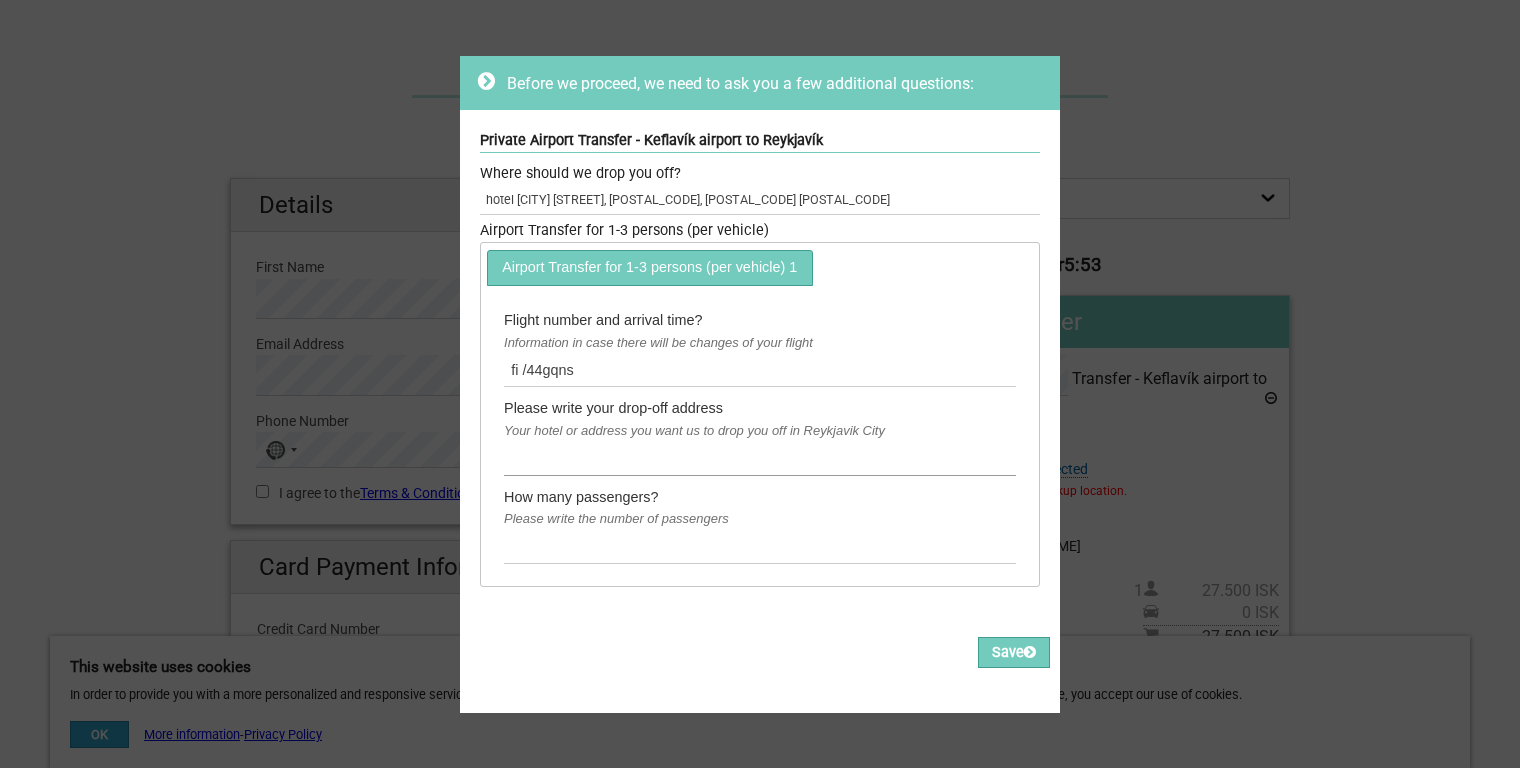 click at bounding box center (760, 458) 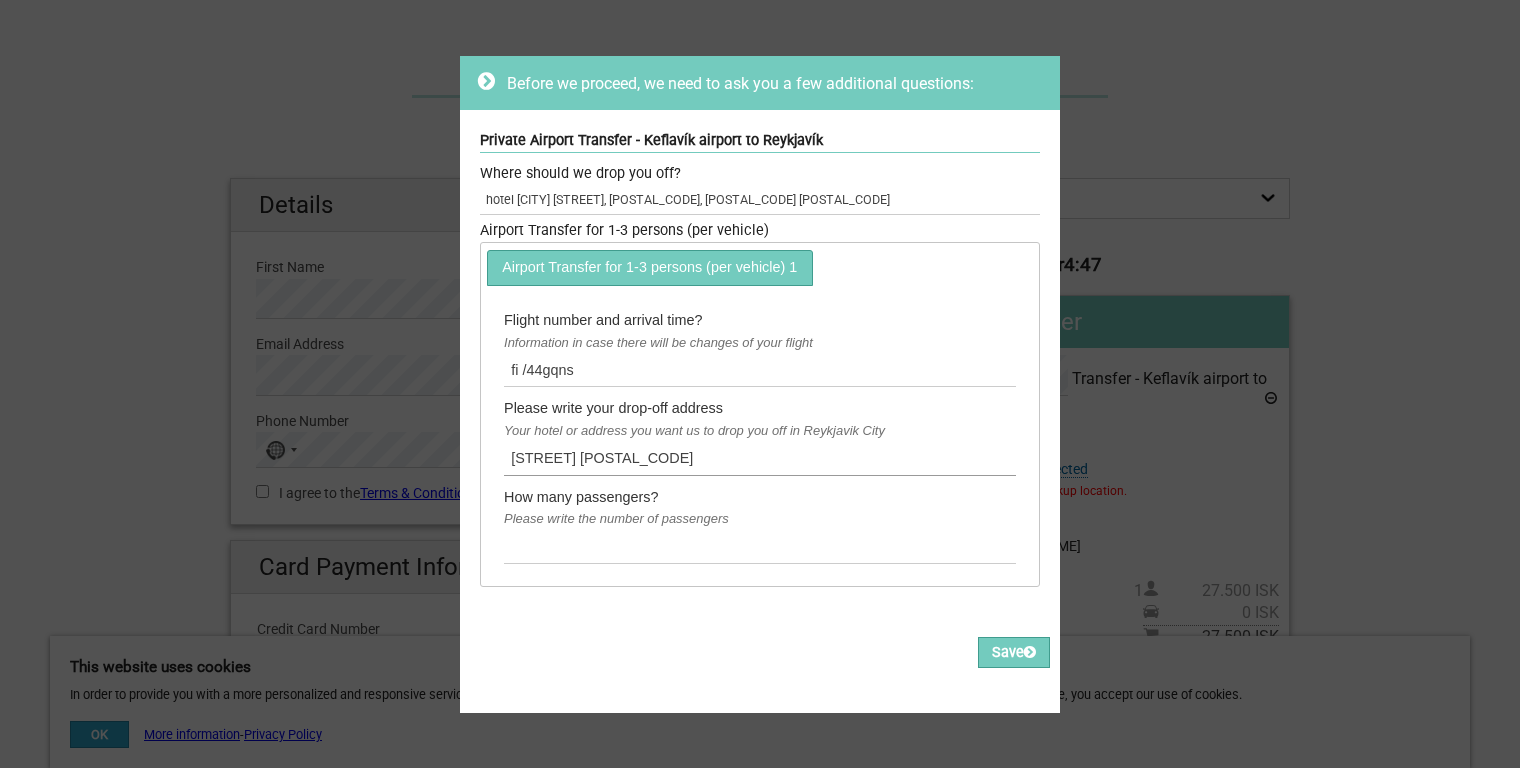 type on "[STREET] [POSTAL_CODE]" 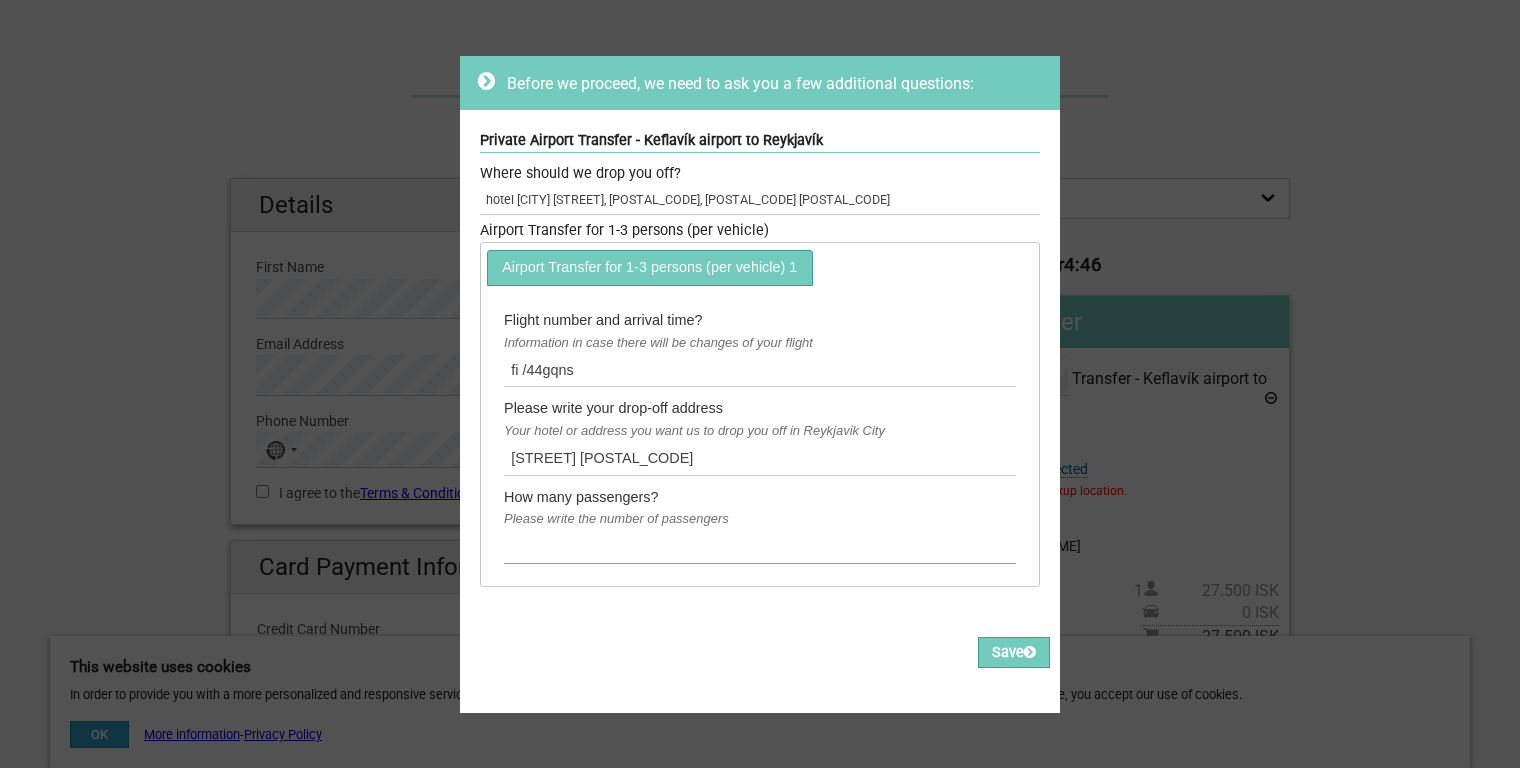 click at bounding box center (760, 546) 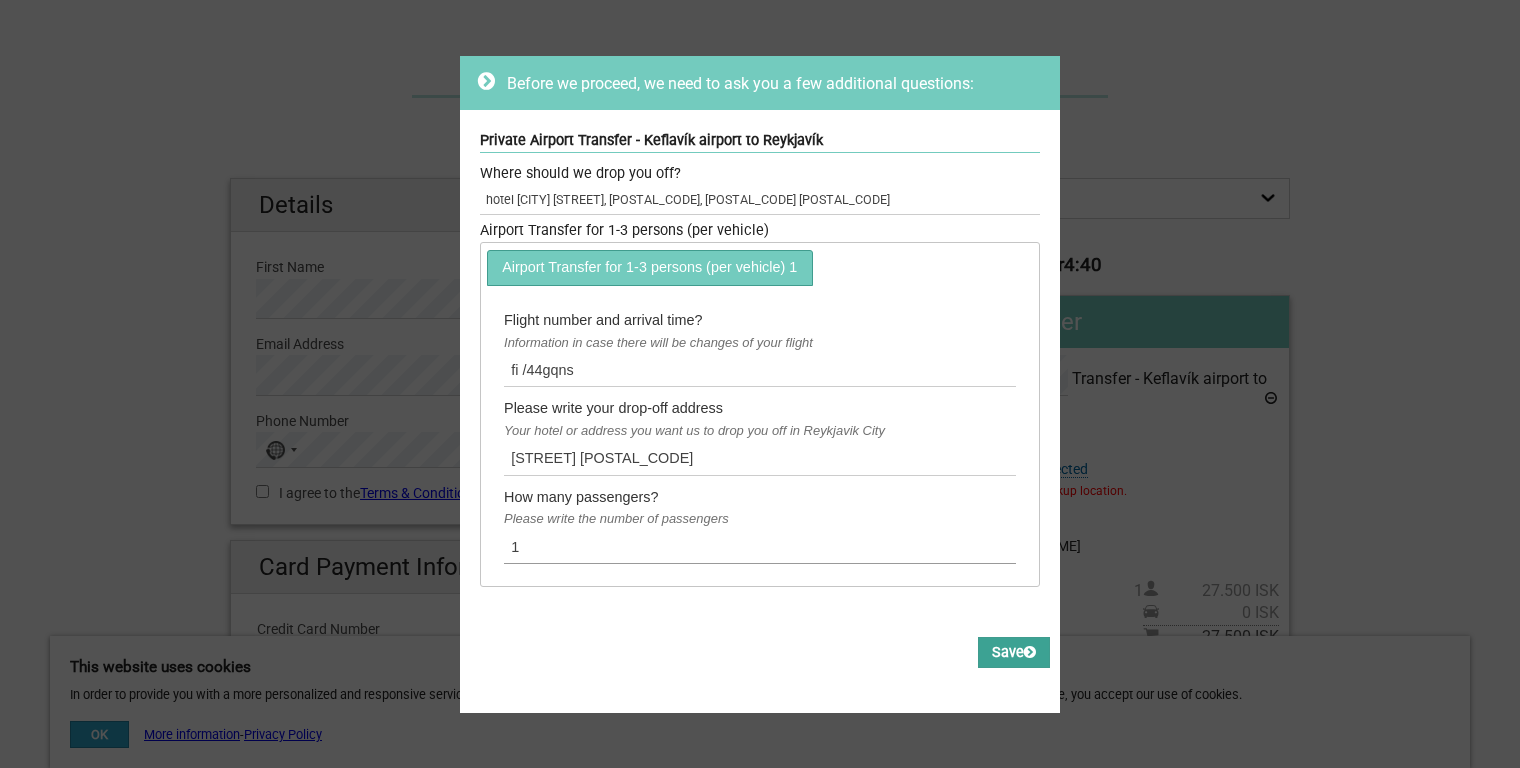 type on "1" 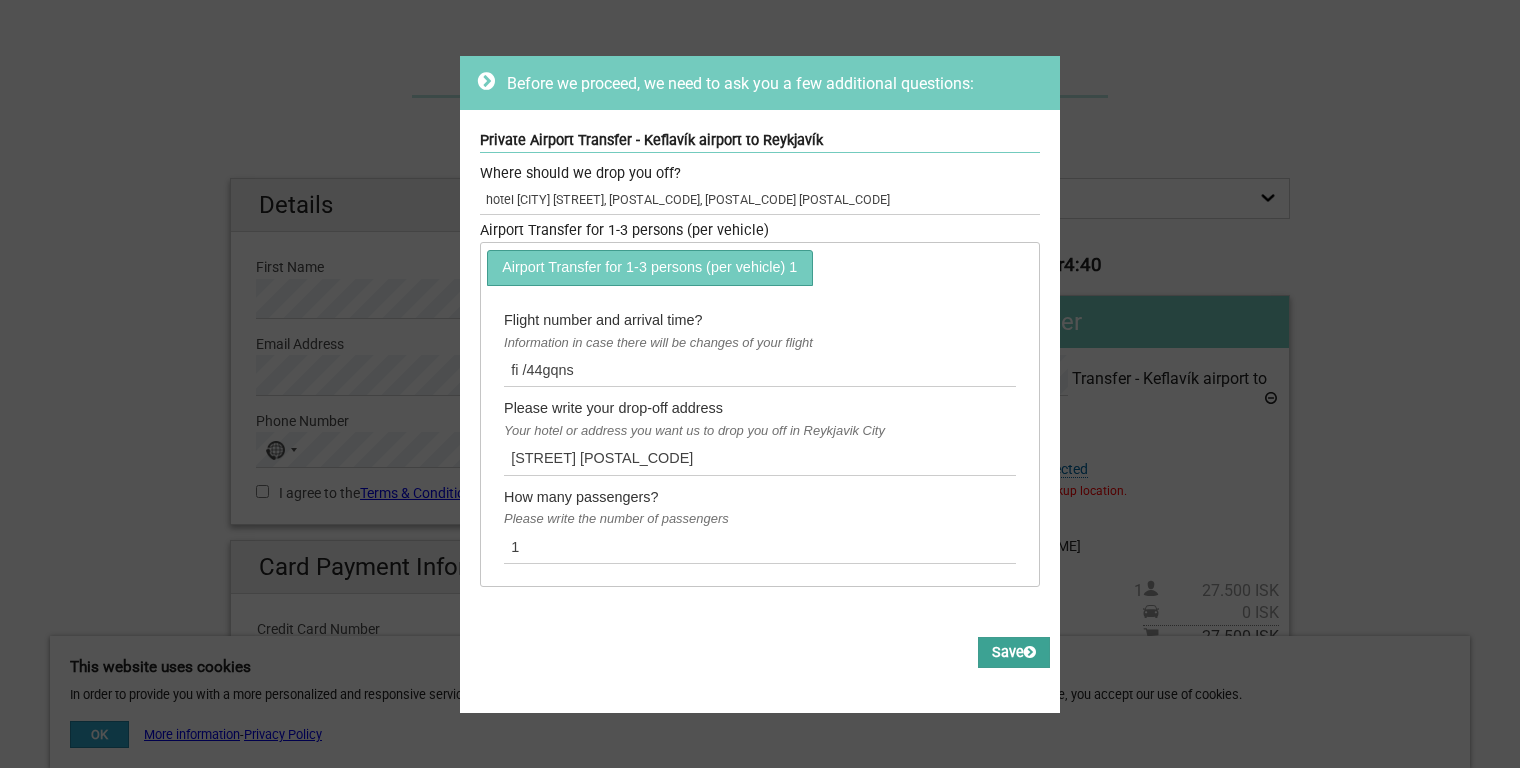 click on "Save" at bounding box center [1014, 652] 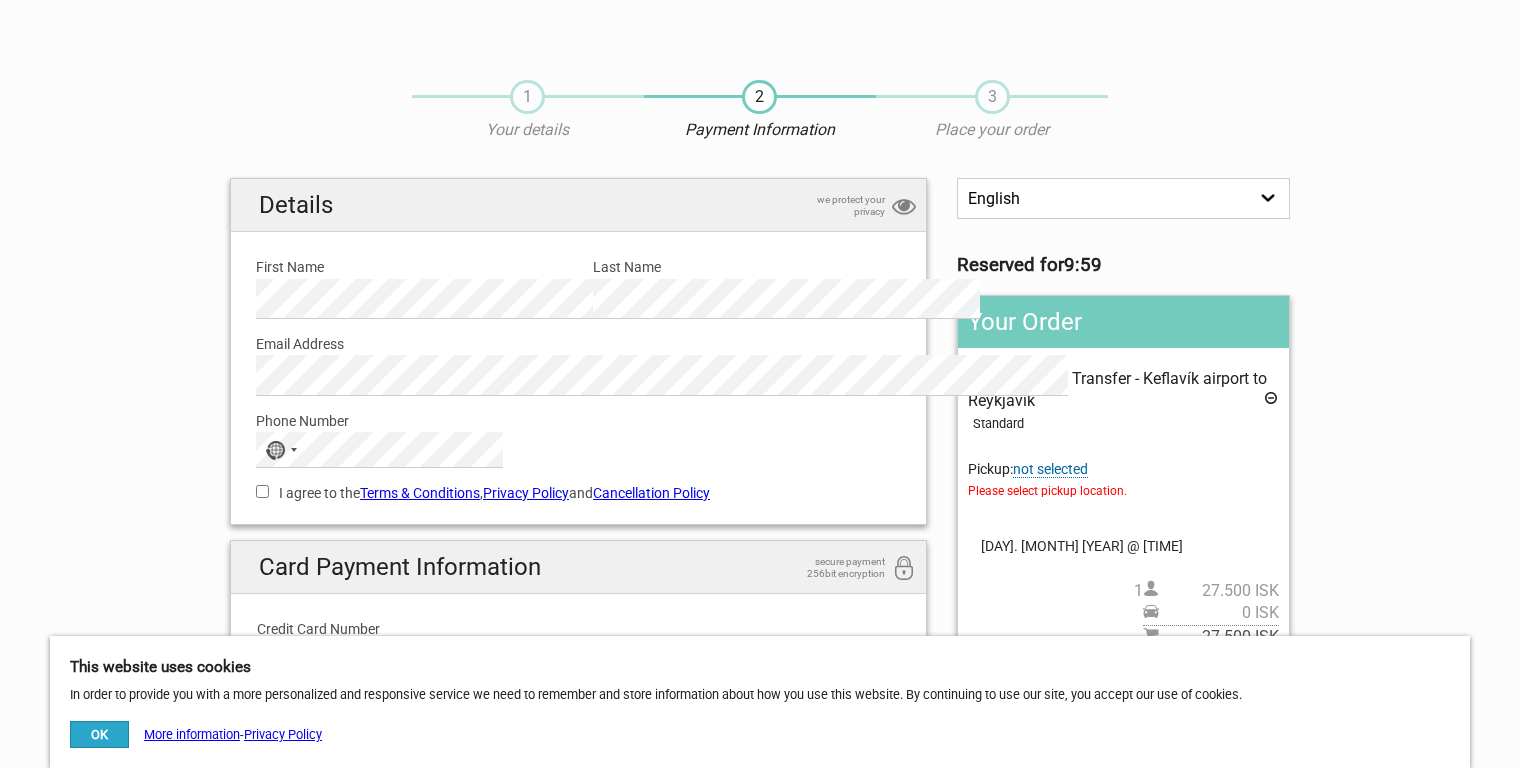 scroll, scrollTop: 0, scrollLeft: 0, axis: both 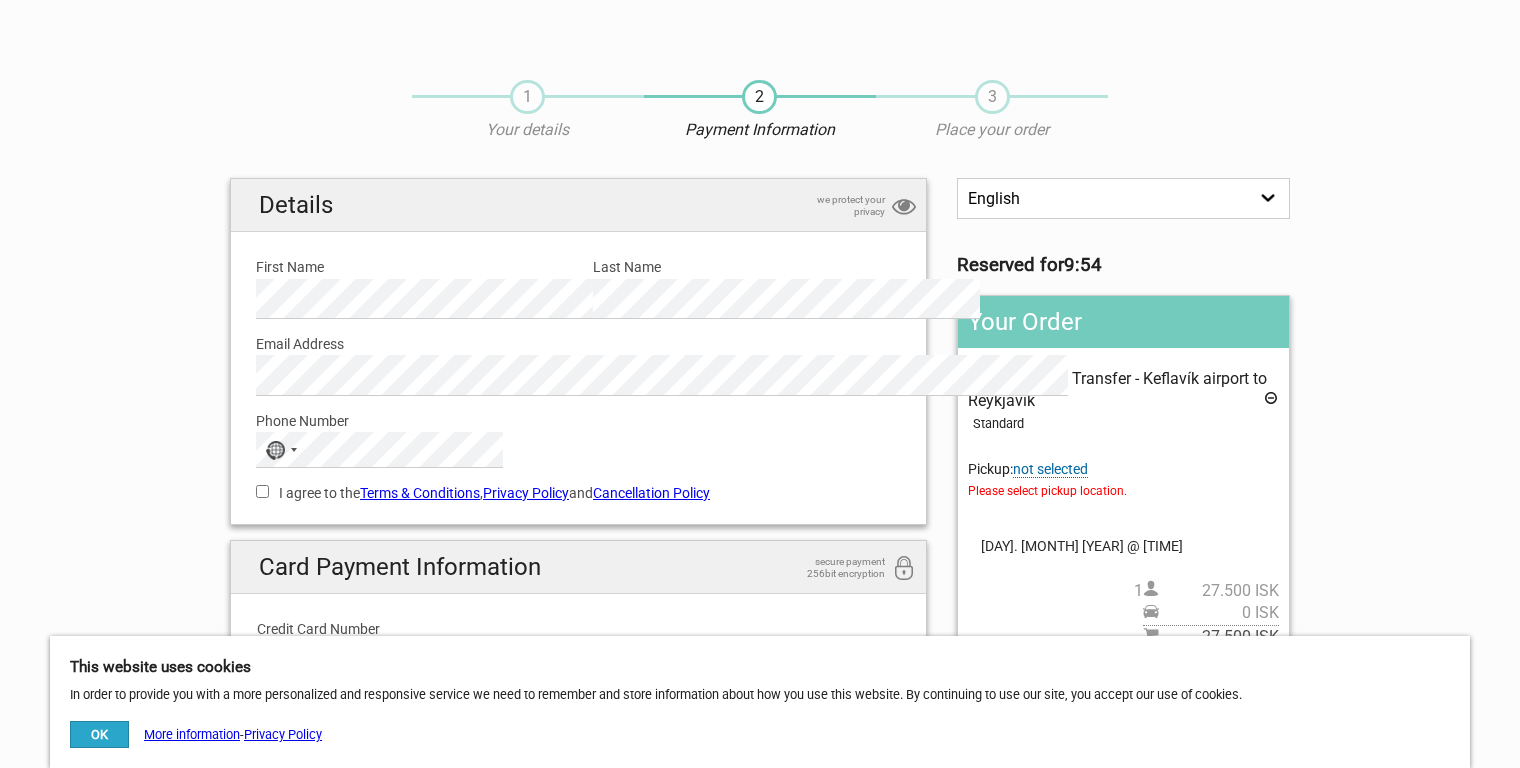 click on "not selected" at bounding box center (1050, 469) 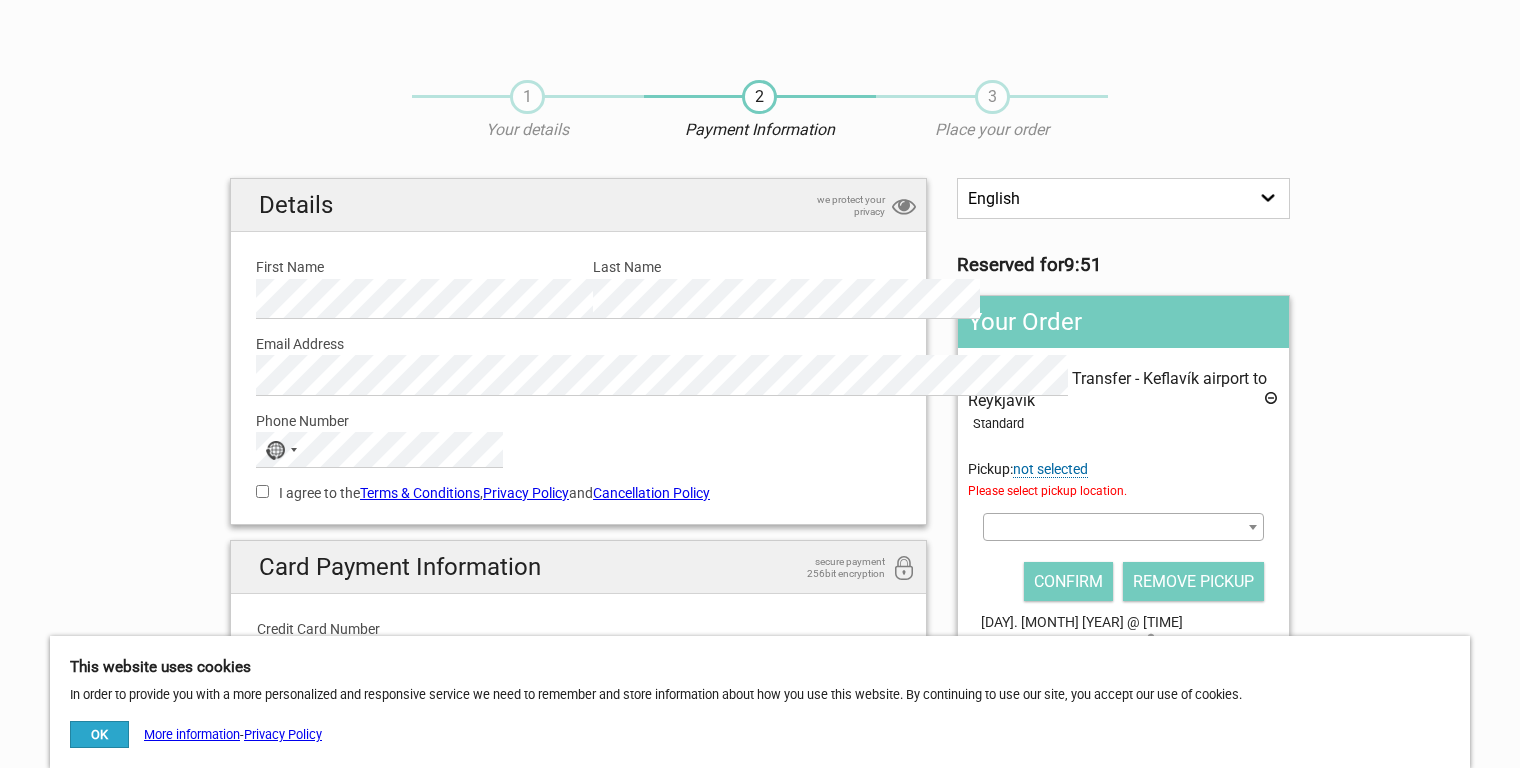 click on "not selected" at bounding box center [1050, 469] 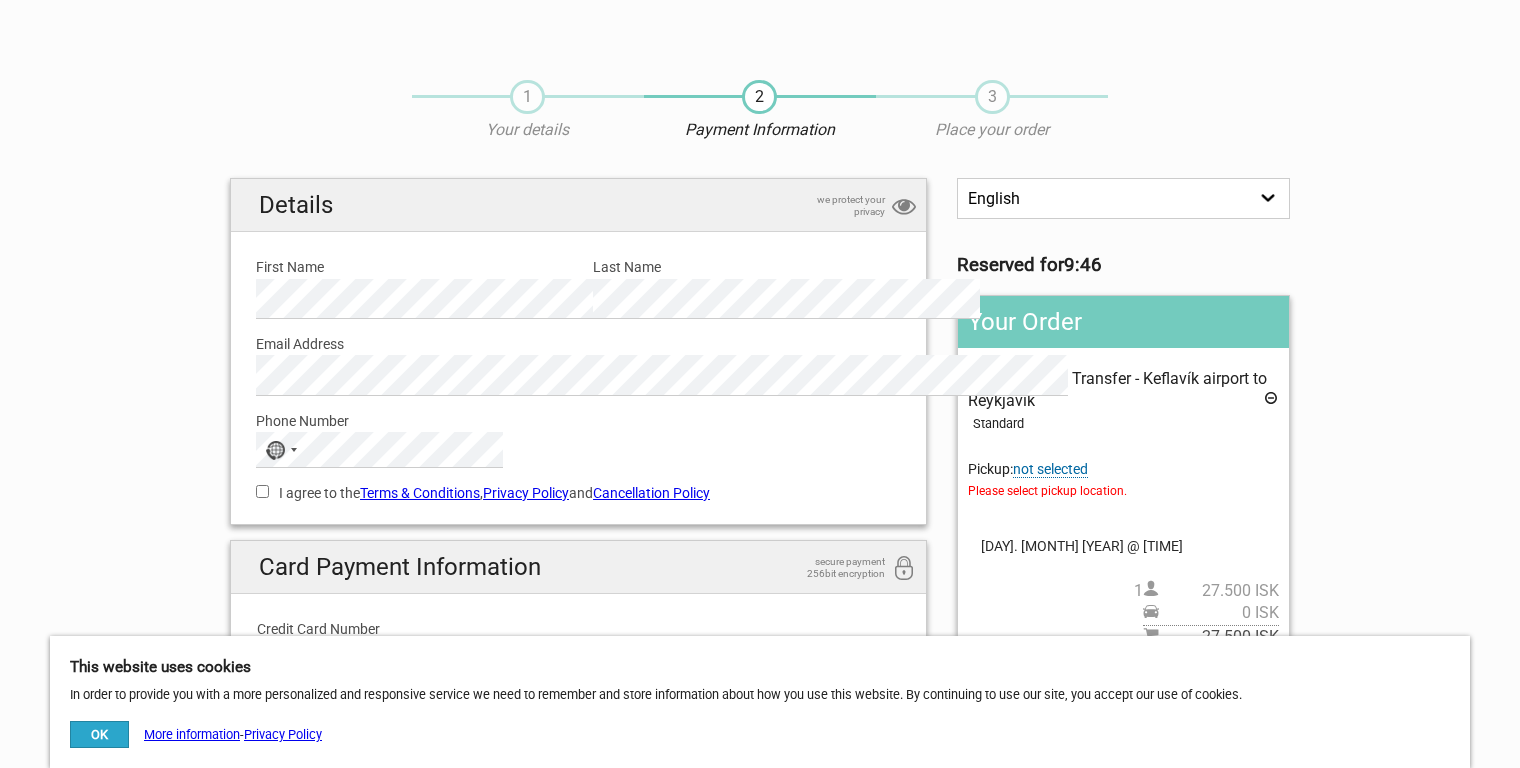 click on "not selected" at bounding box center [1050, 469] 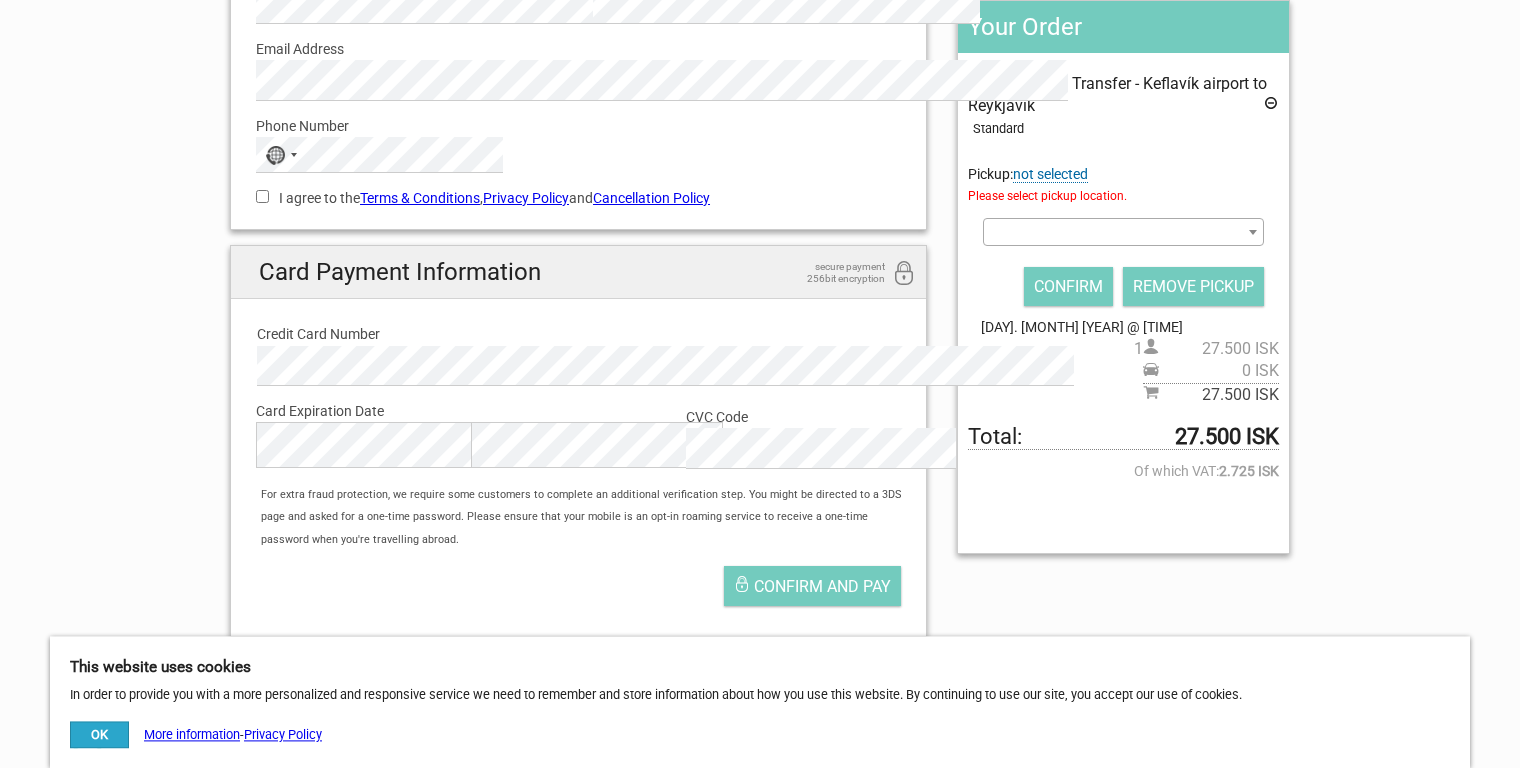 scroll, scrollTop: 274, scrollLeft: 0, axis: vertical 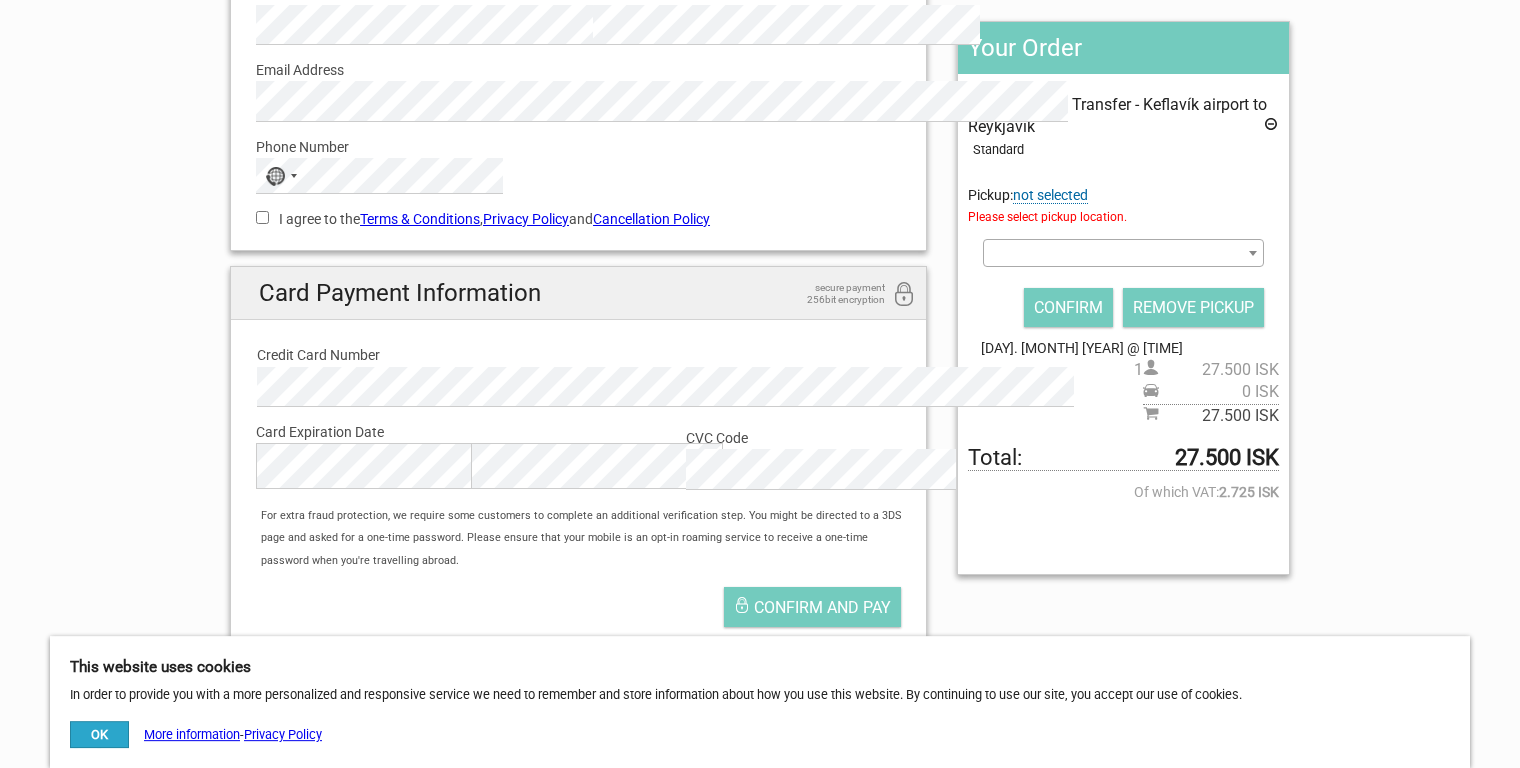 drag, startPoint x: 1102, startPoint y: 302, endPoint x: 1095, endPoint y: 283, distance: 20.248457 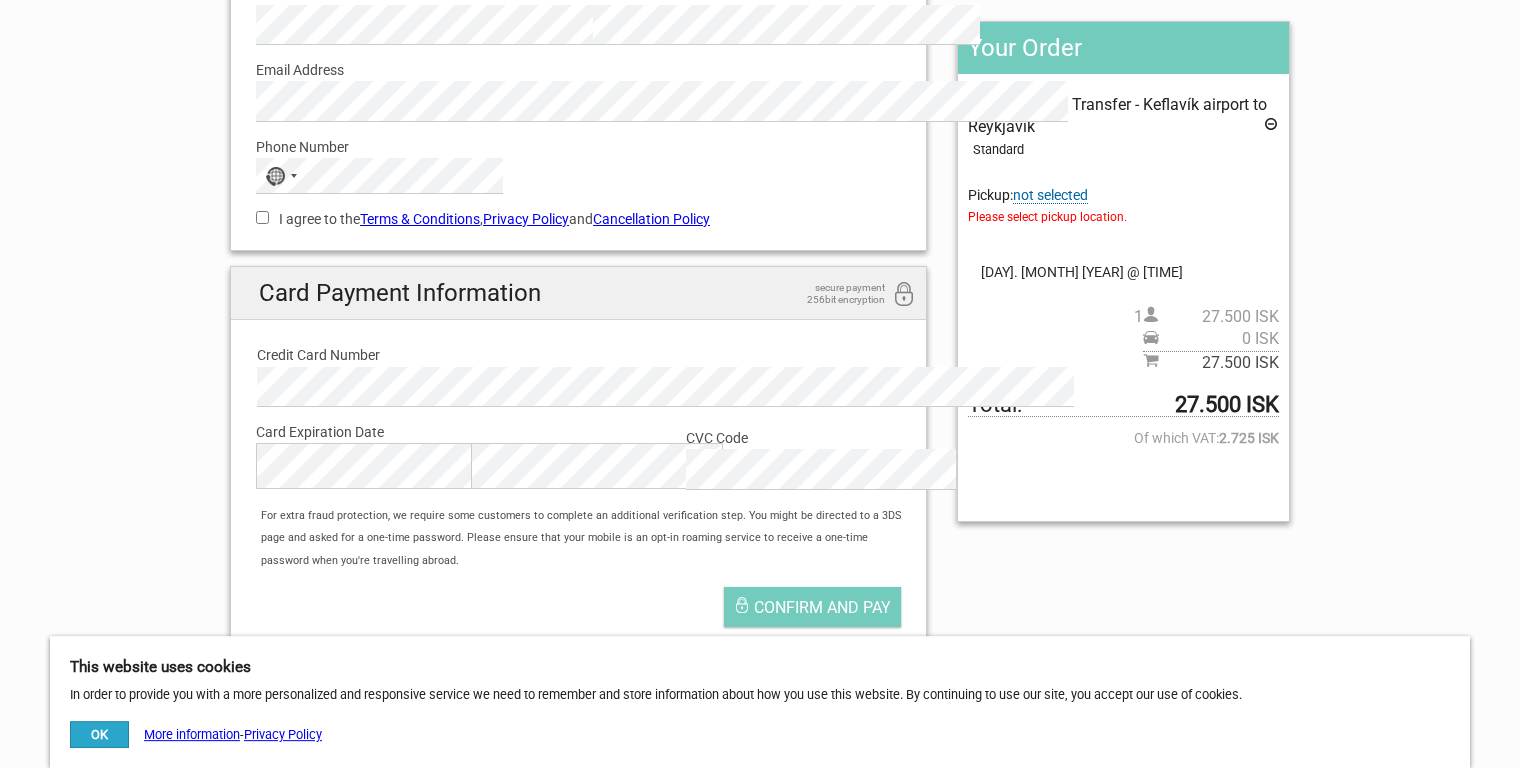 click on "not selected" at bounding box center [1050, 195] 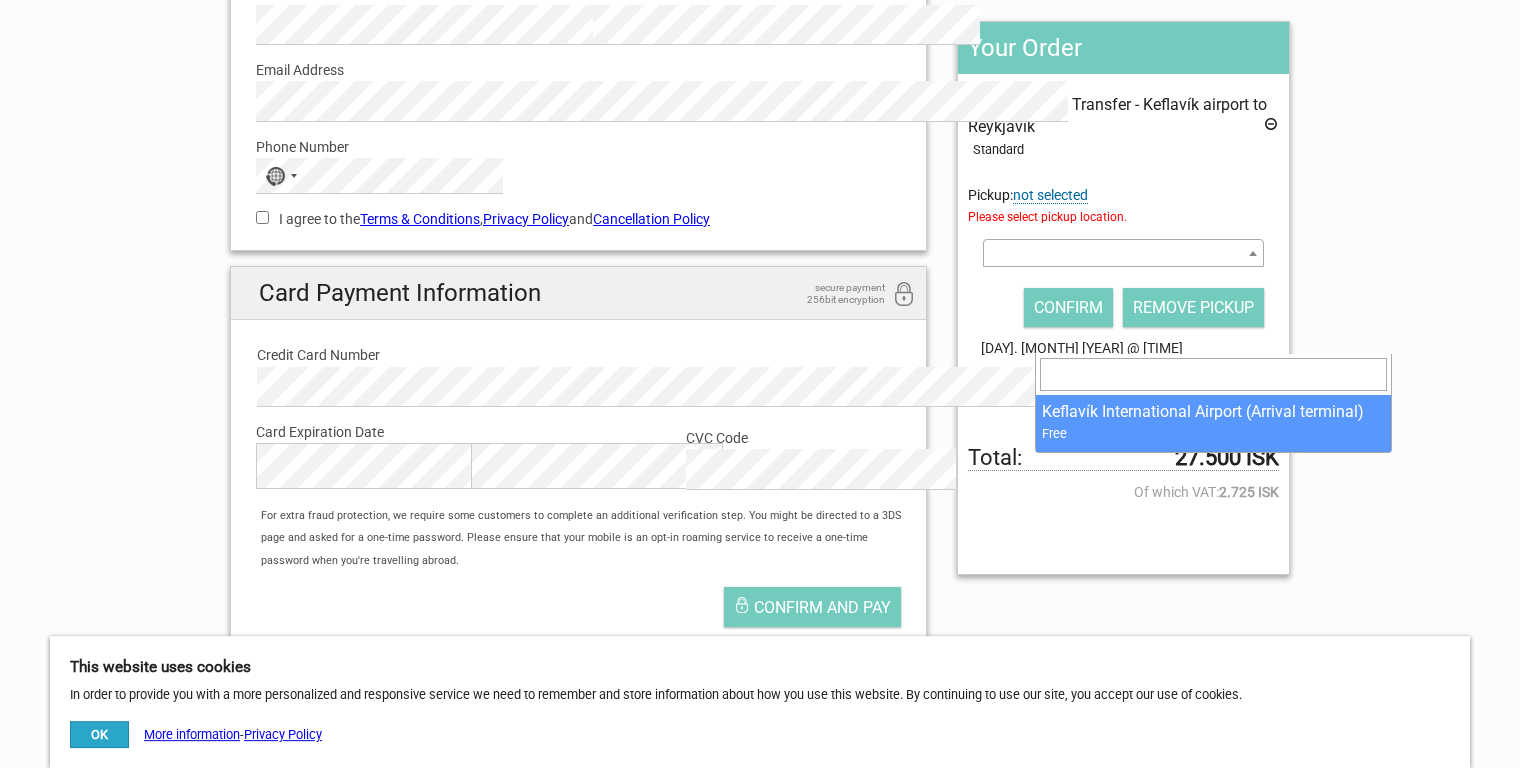 drag, startPoint x: 1079, startPoint y: 338, endPoint x: 1145, endPoint y: 426, distance: 110 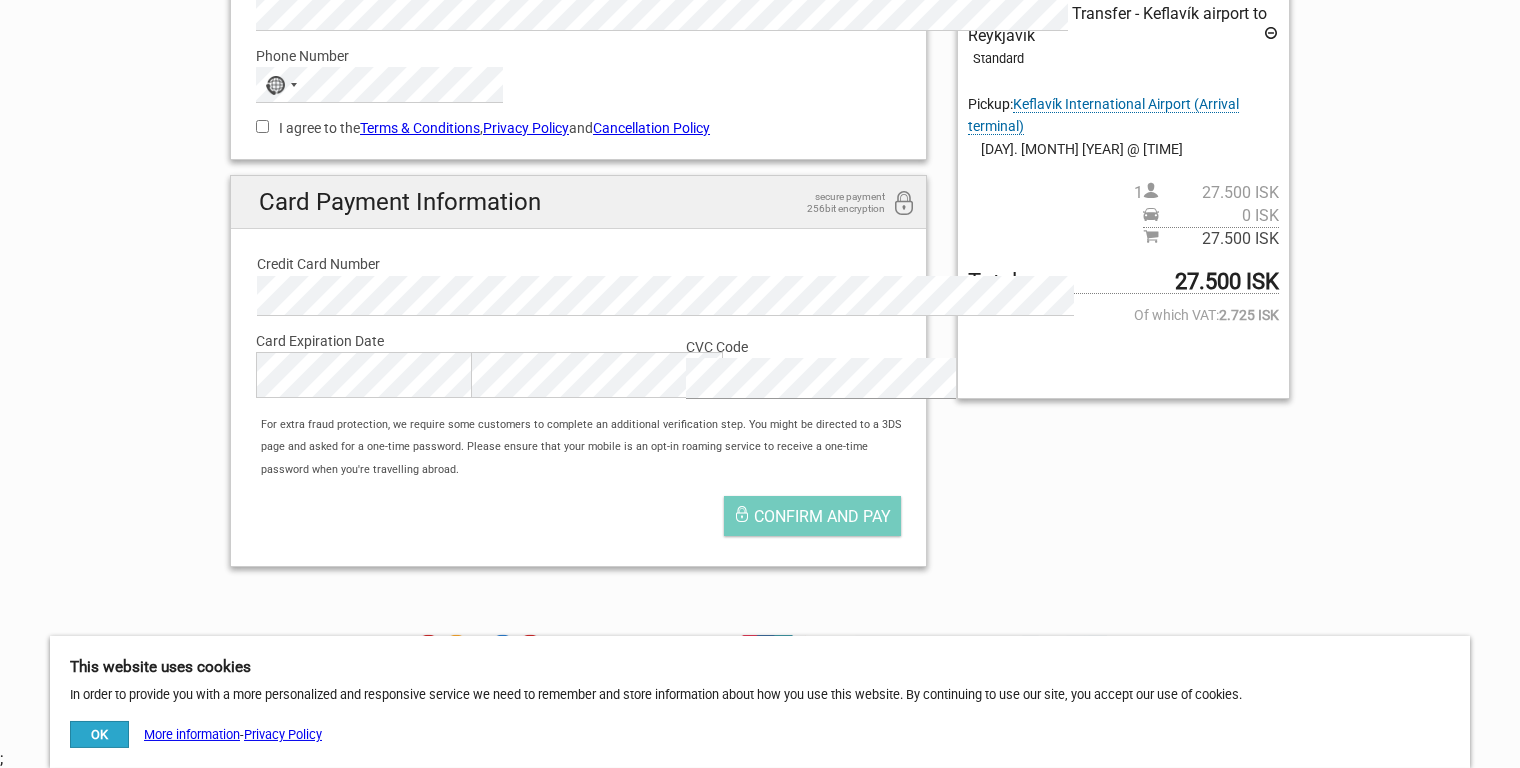 scroll, scrollTop: 359, scrollLeft: 0, axis: vertical 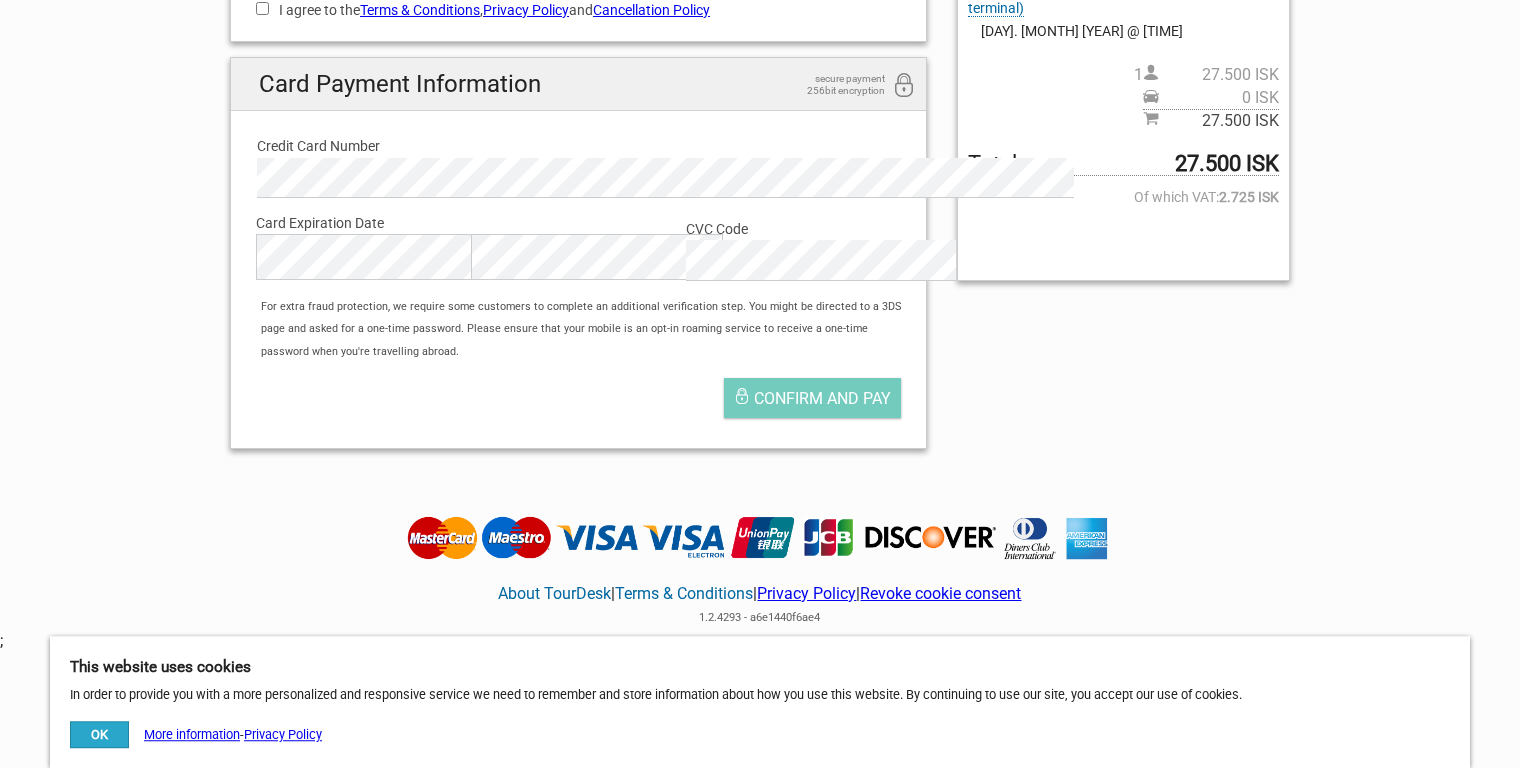 click on "Cancellation Policy" at bounding box center [651, 10] 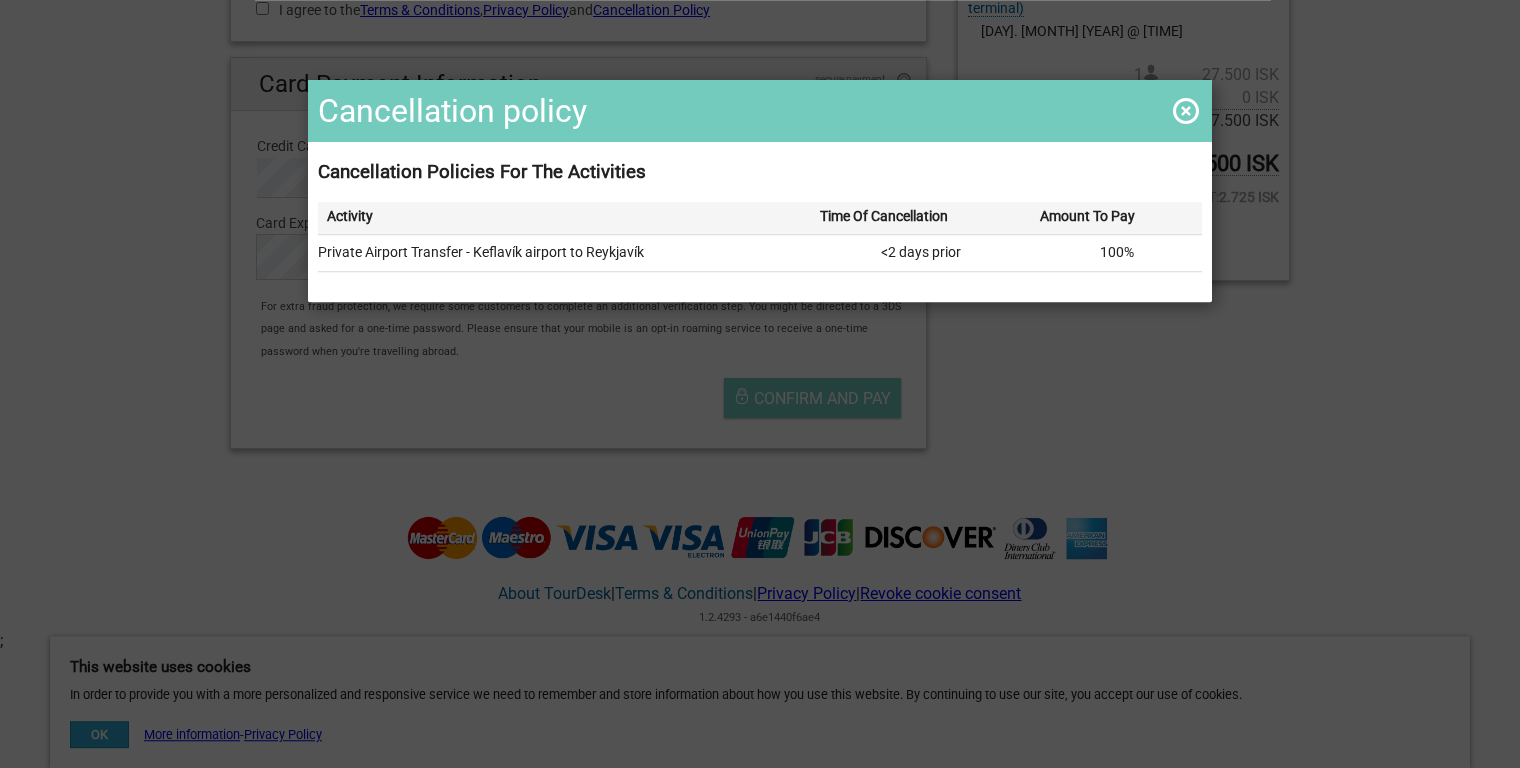 click at bounding box center (1186, 111) 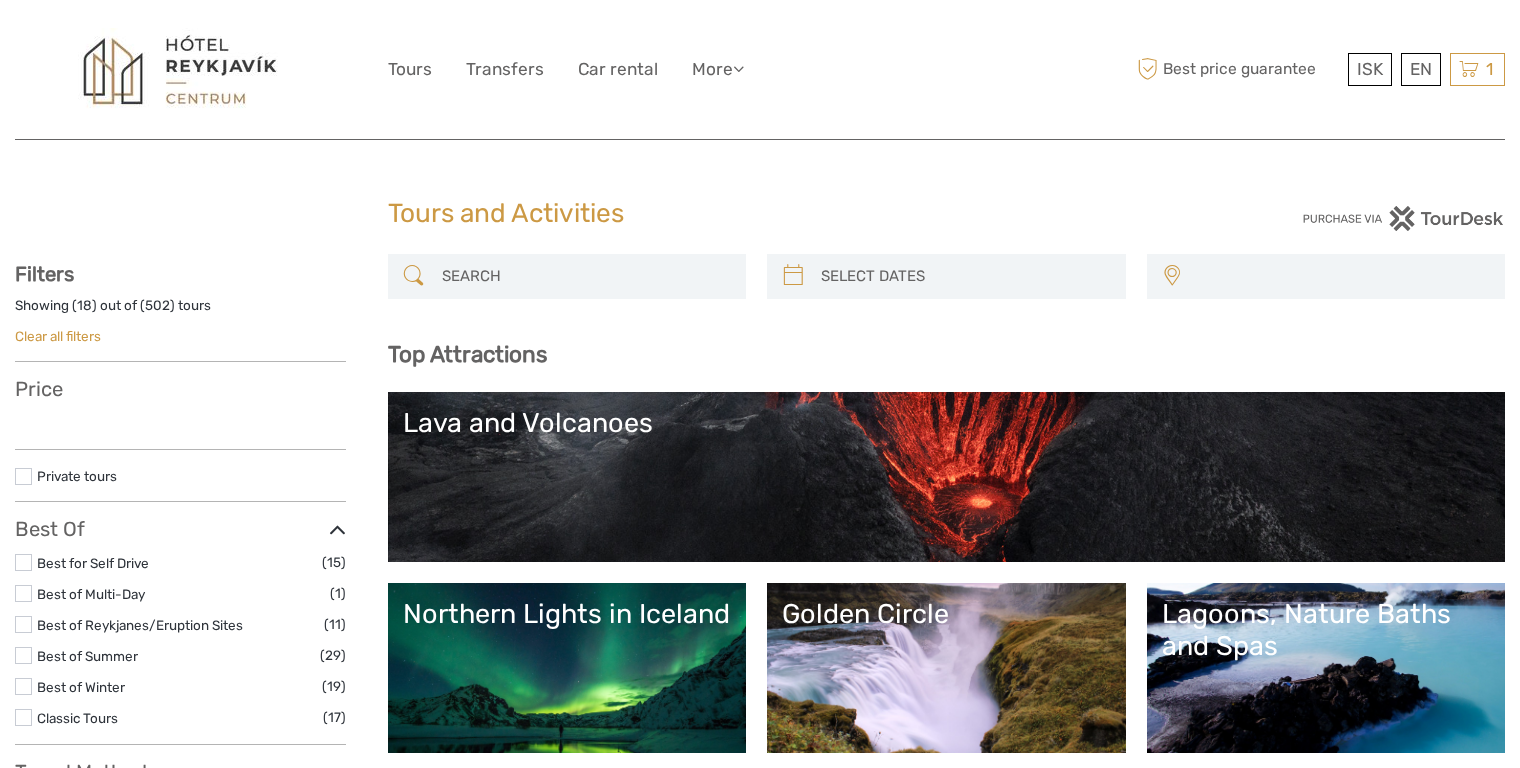 select 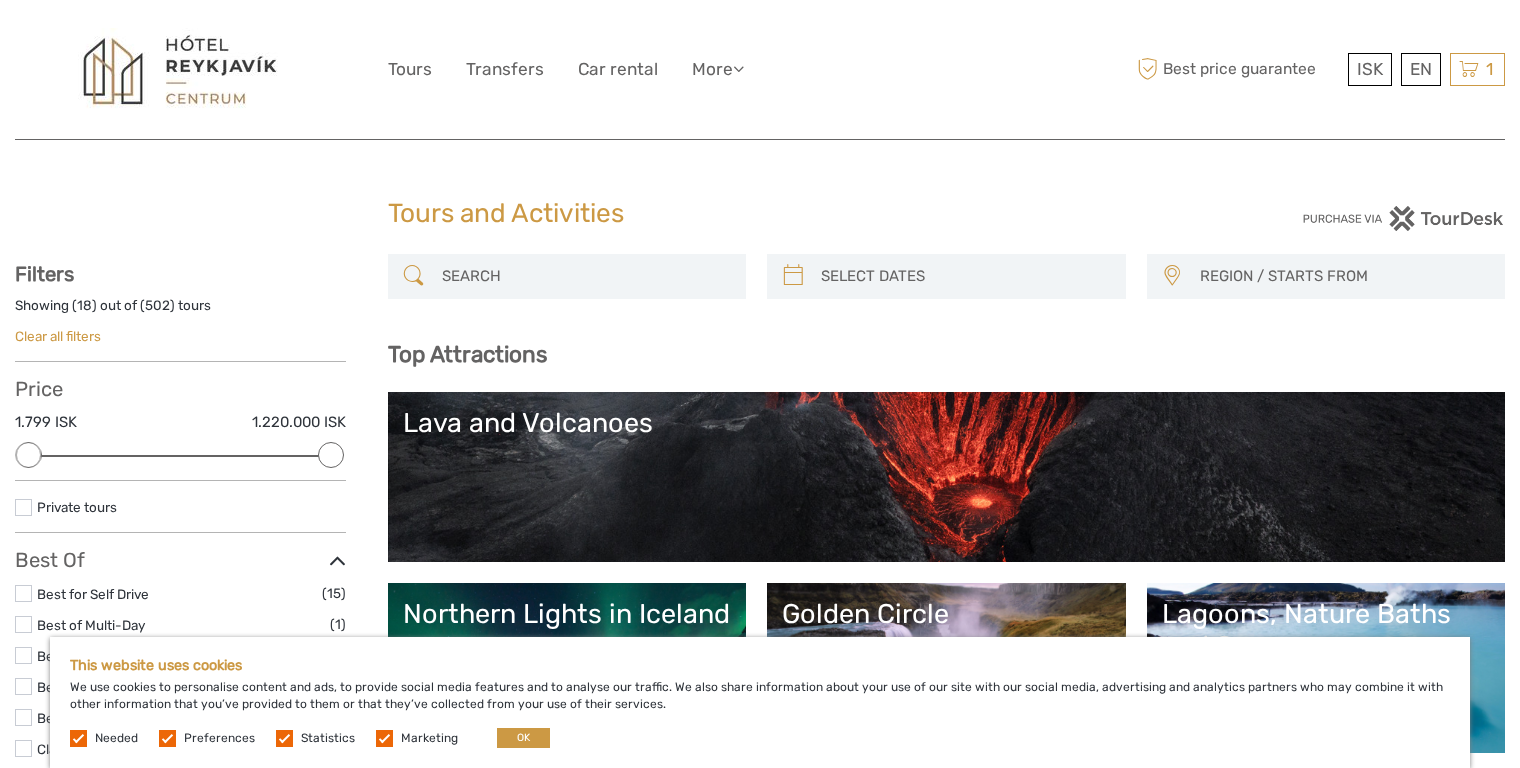 scroll, scrollTop: 0, scrollLeft: 0, axis: both 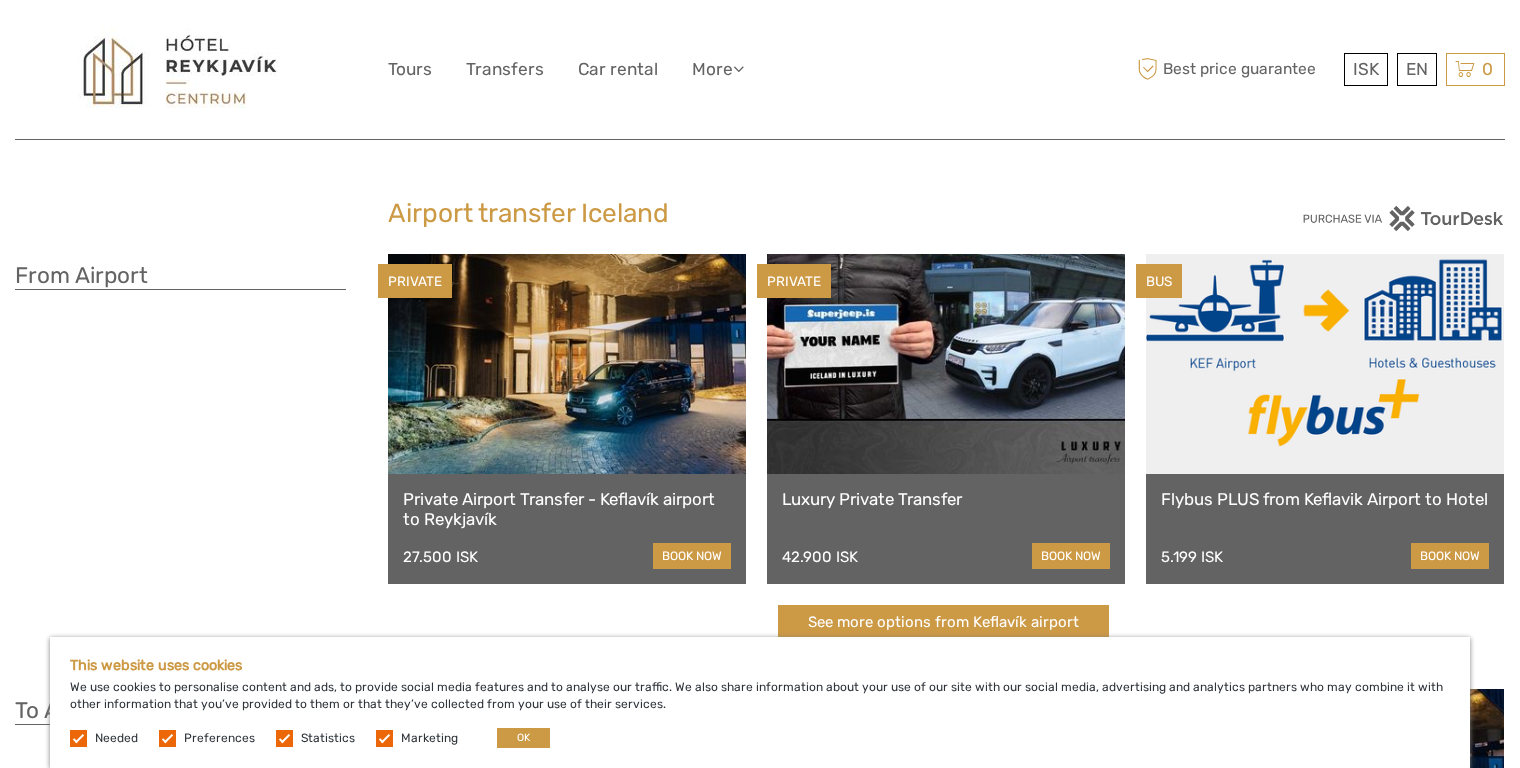 drag, startPoint x: 1528, startPoint y: 267, endPoint x: 1512, endPoint y: 137, distance: 130.98091 